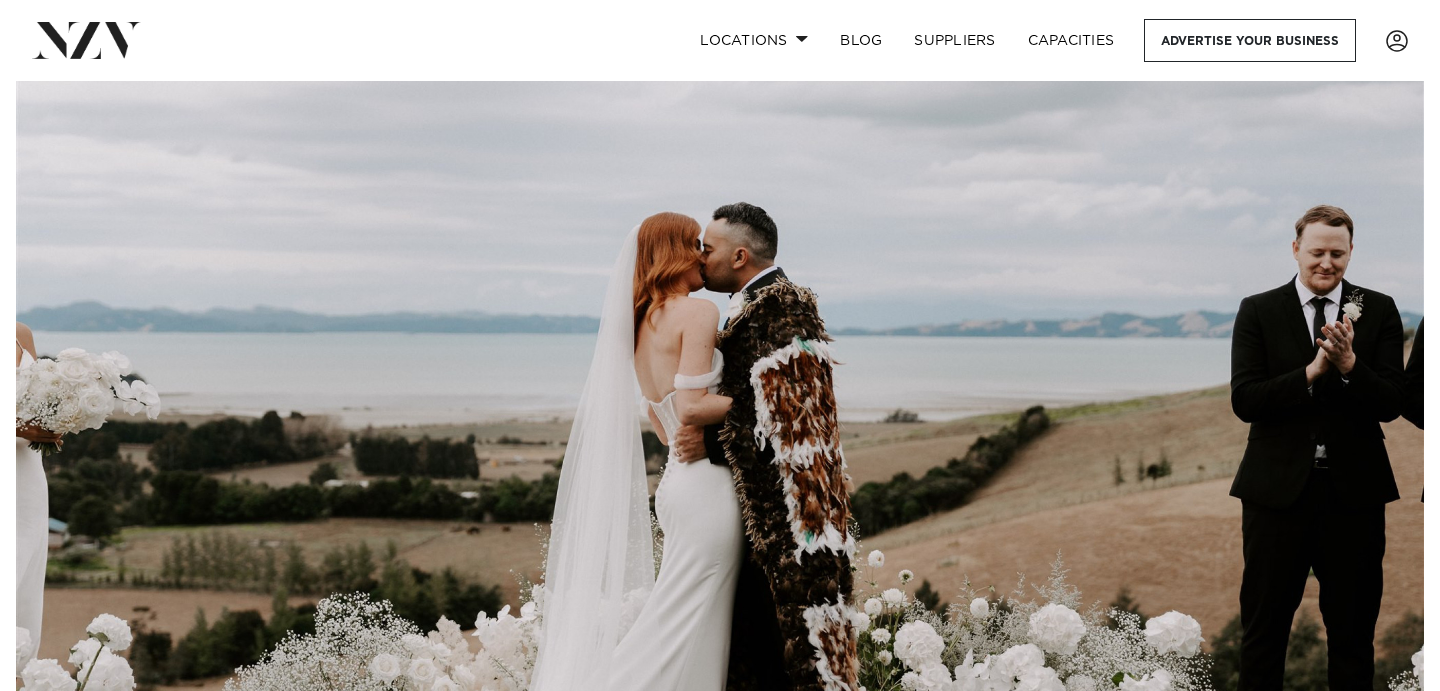 scroll, scrollTop: 50, scrollLeft: 0, axis: vertical 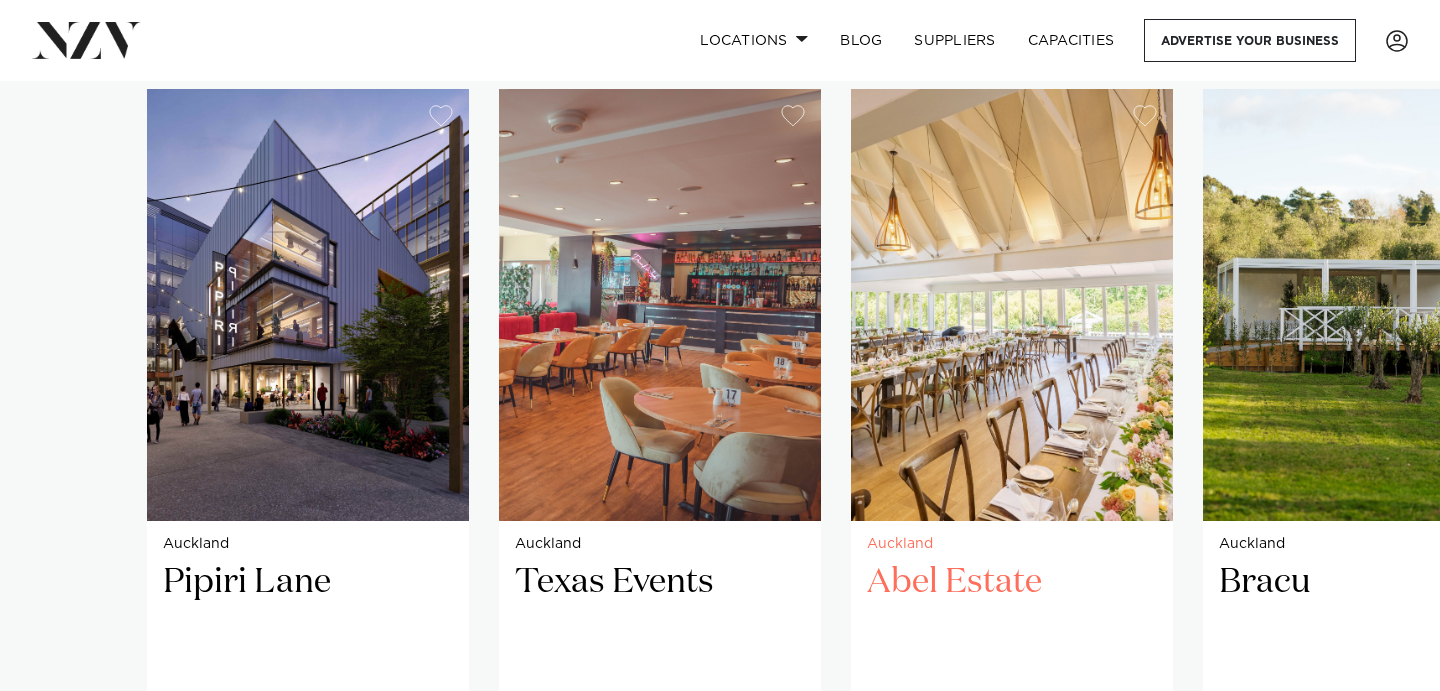 click at bounding box center (1012, 305) 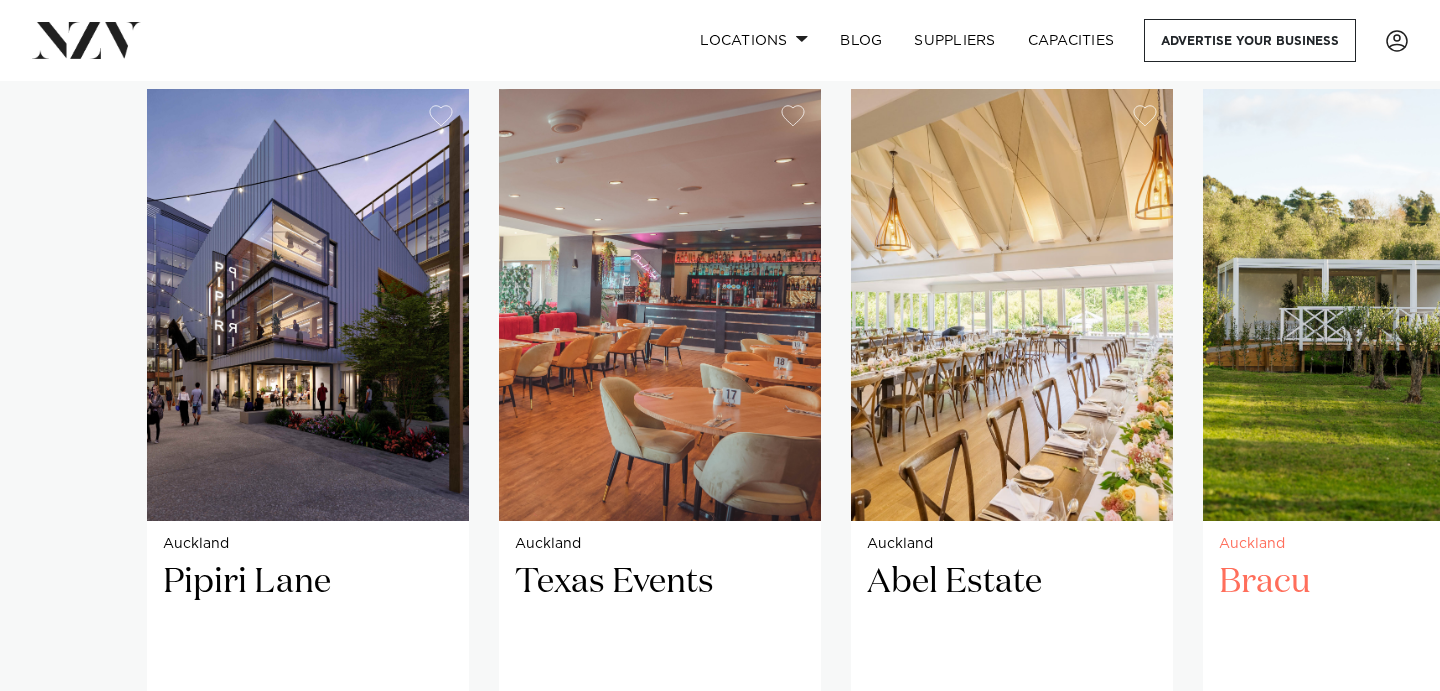 click at bounding box center (1364, 305) 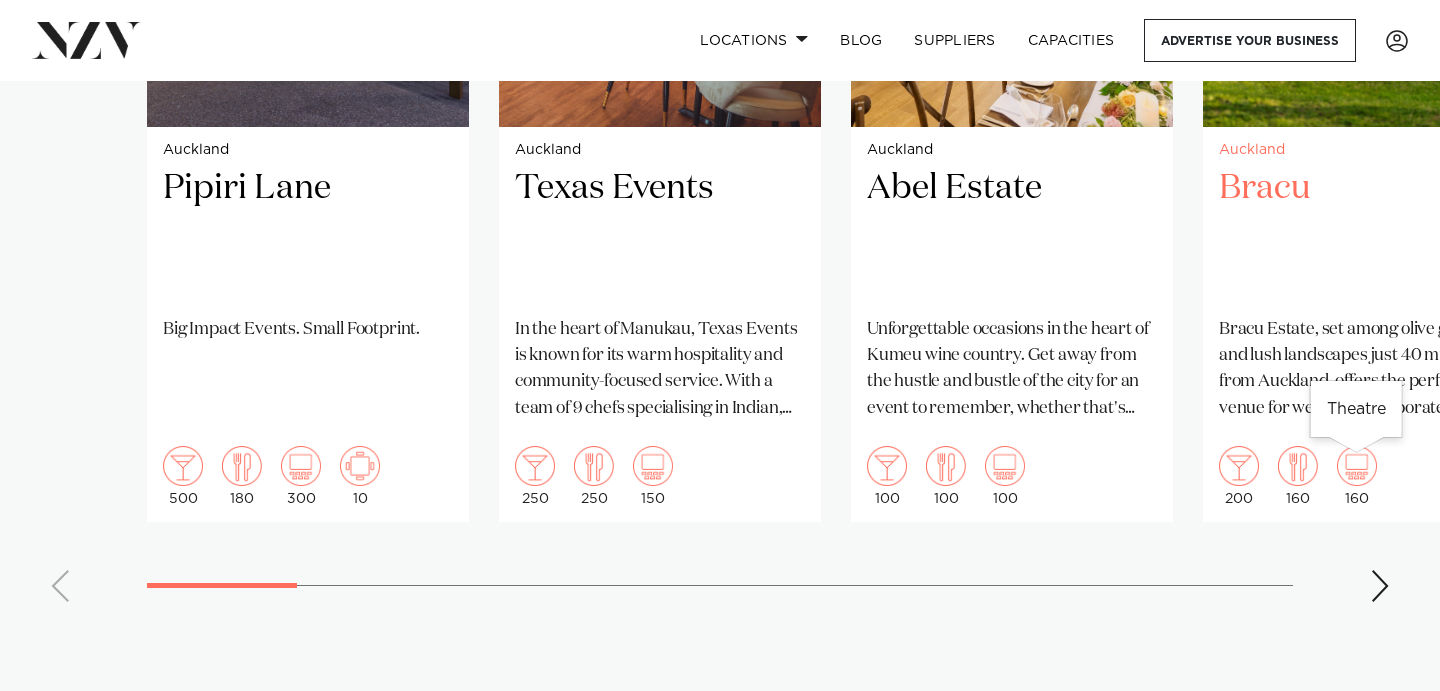 scroll, scrollTop: 1754, scrollLeft: 0, axis: vertical 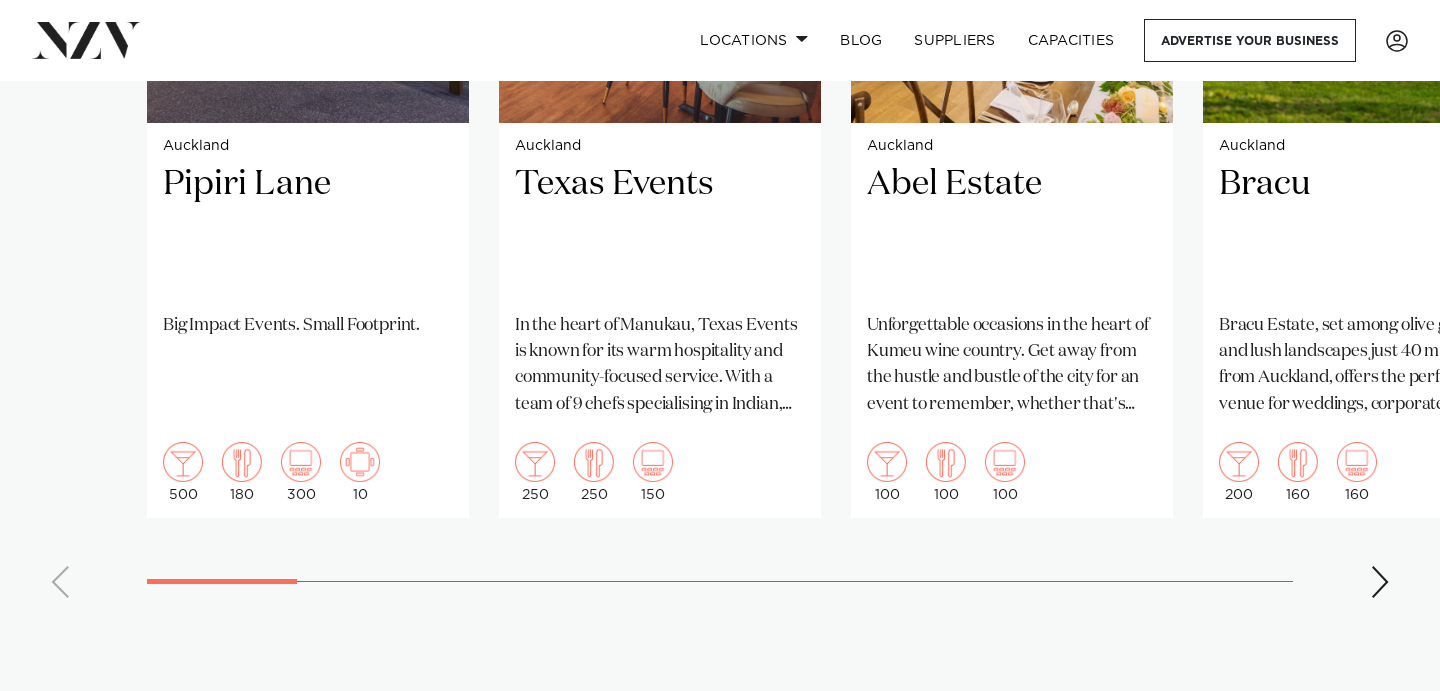 click at bounding box center (1380, 582) 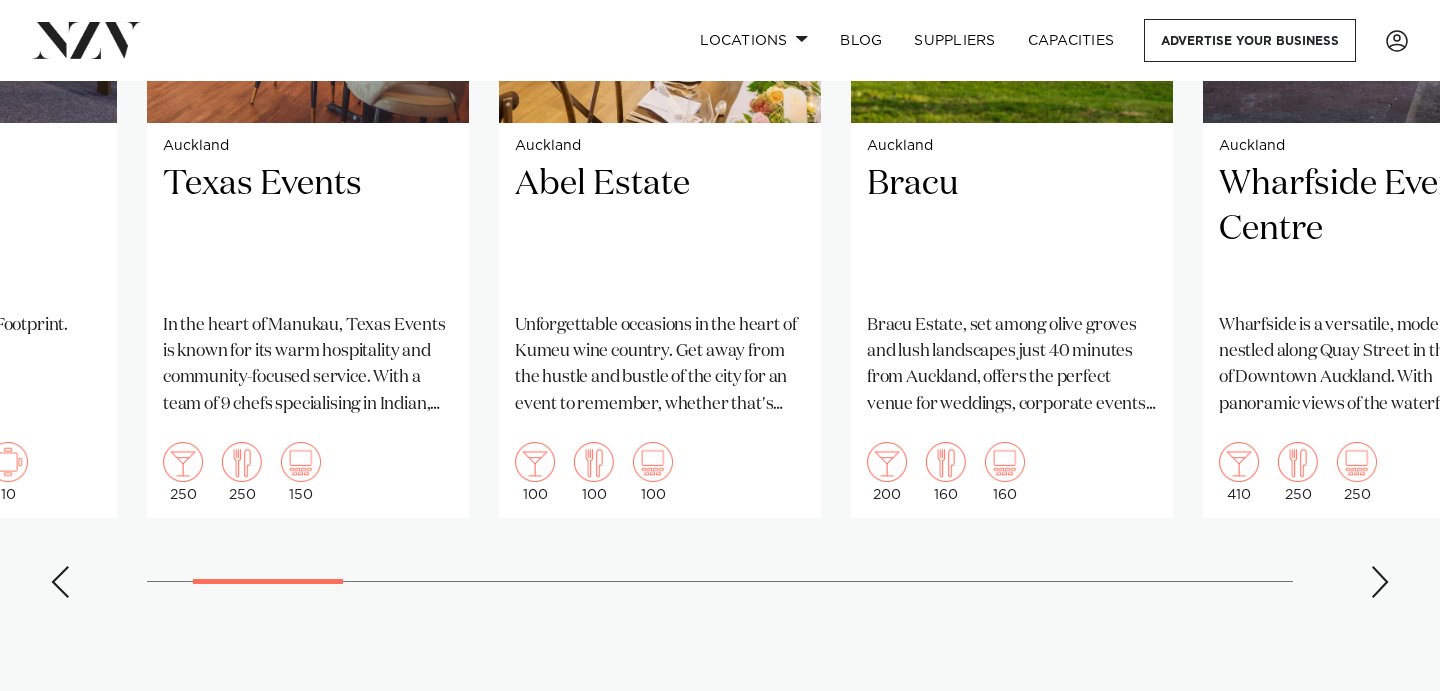 click at bounding box center (1380, 582) 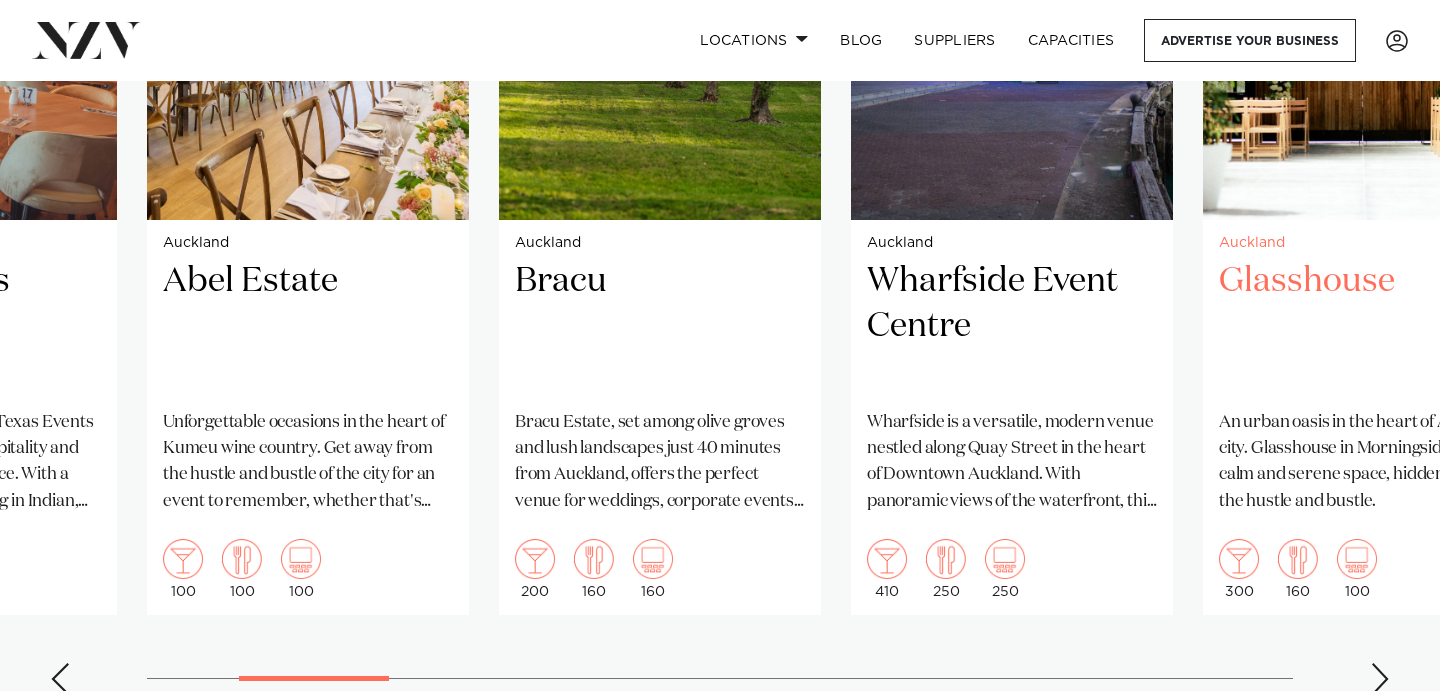 scroll, scrollTop: 1661, scrollLeft: 0, axis: vertical 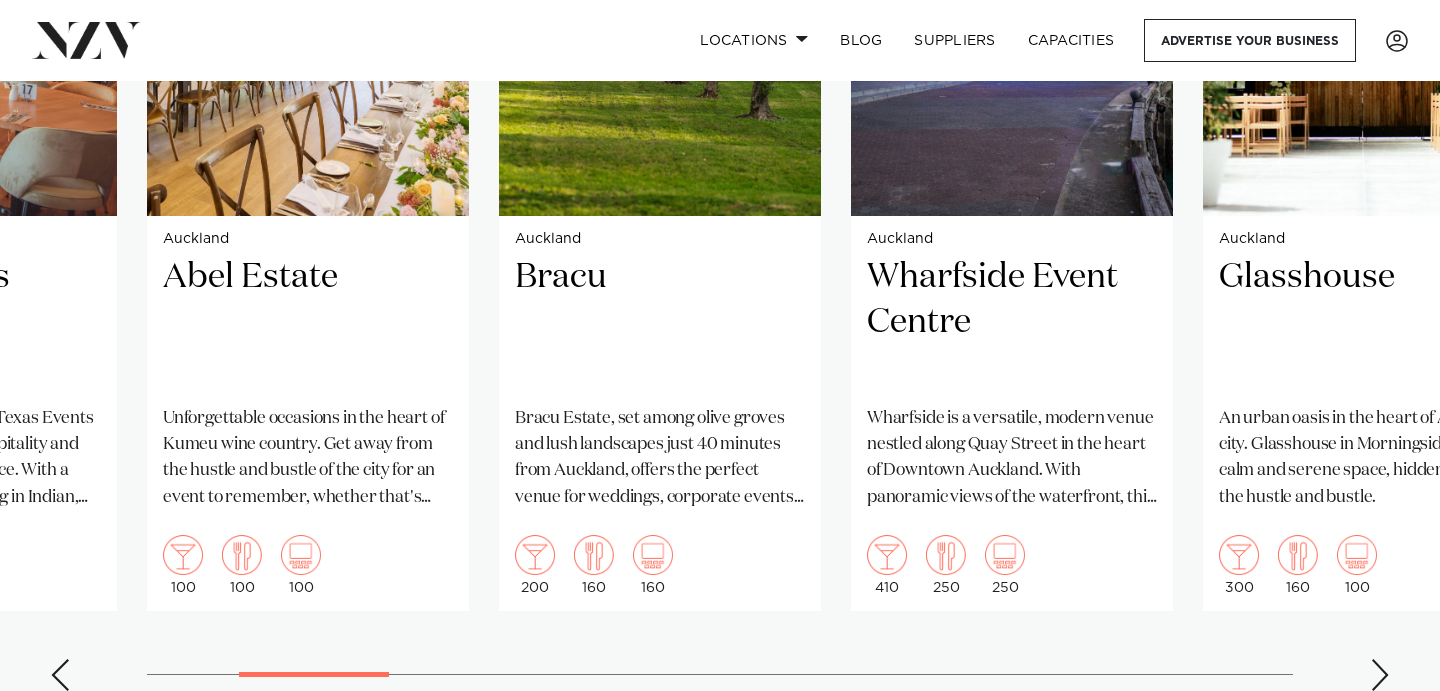 click at bounding box center [1380, 675] 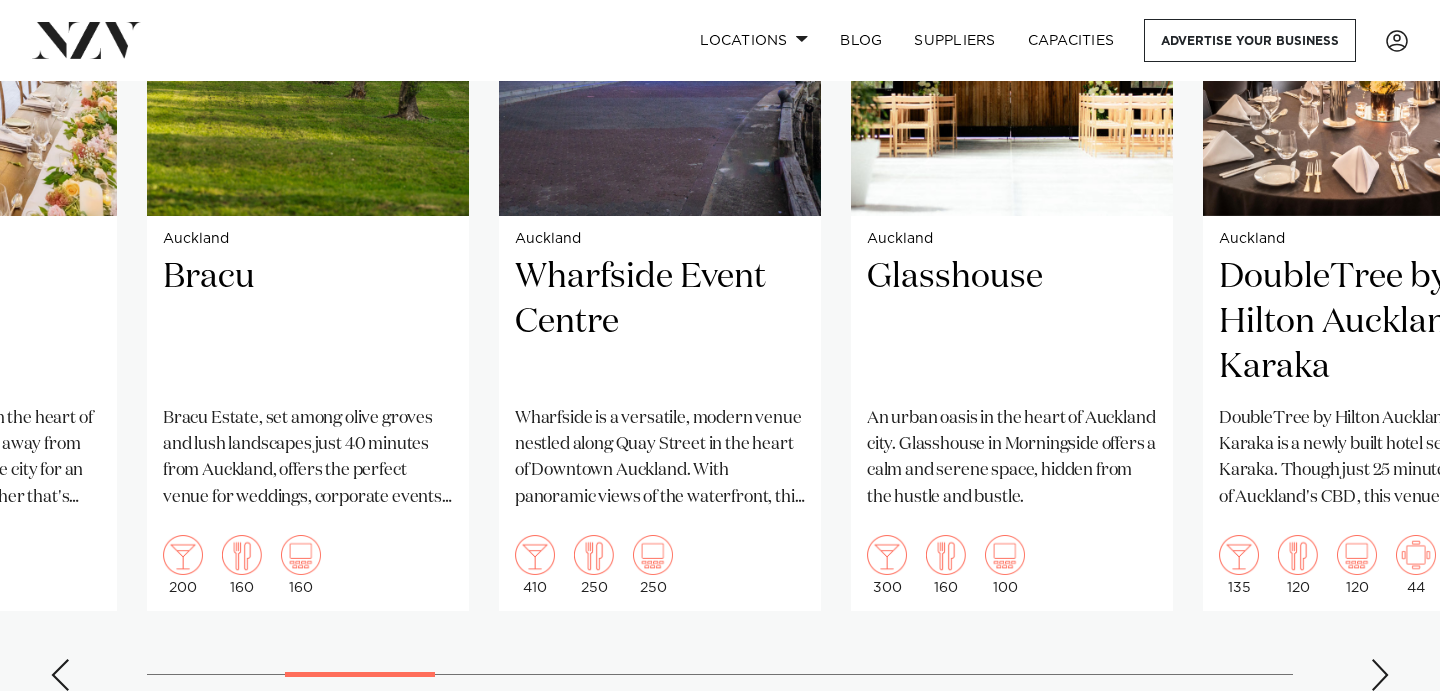 click at bounding box center (1380, 675) 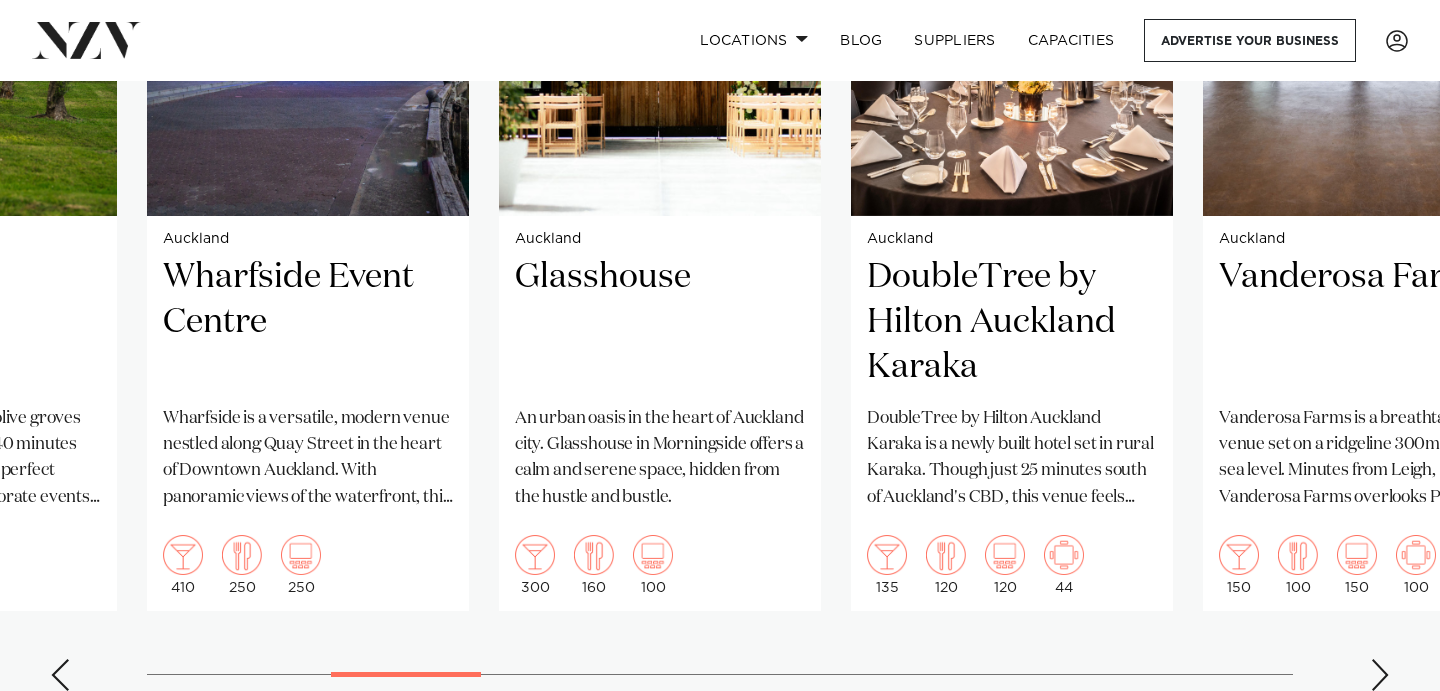click at bounding box center [1380, 675] 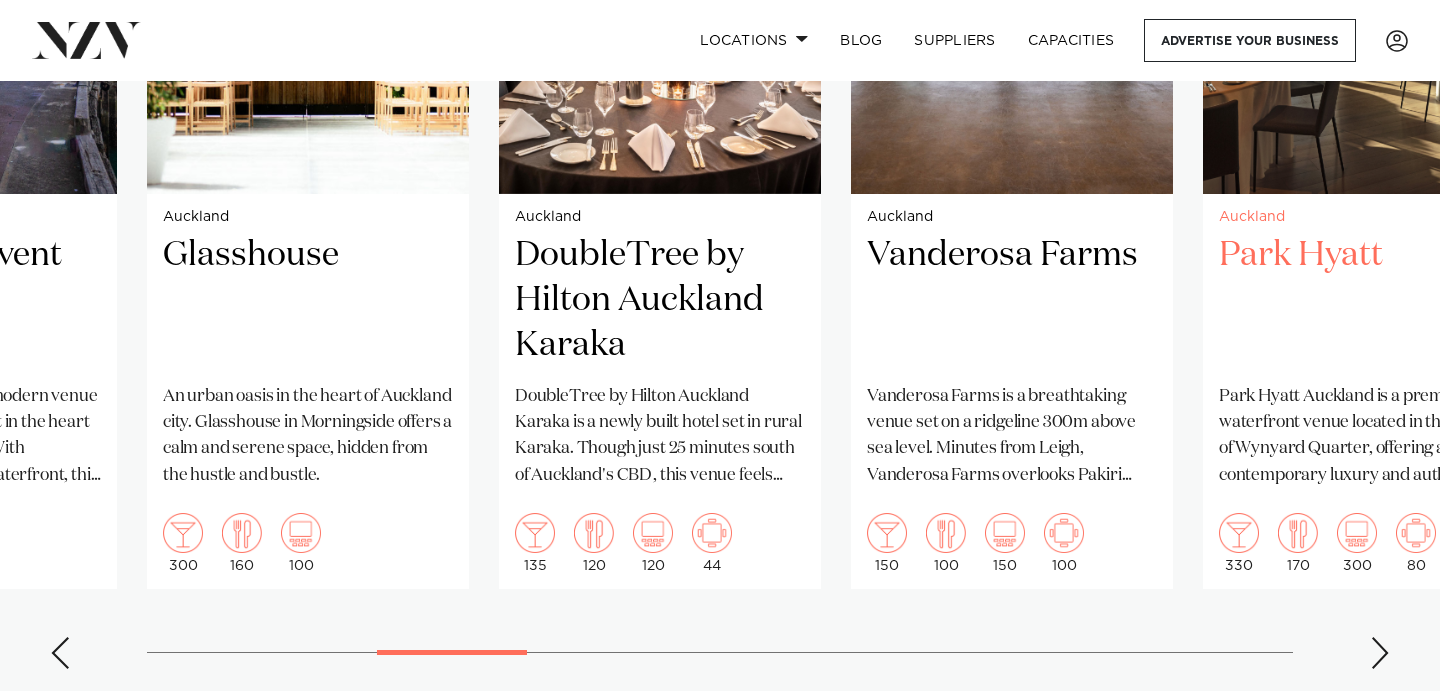 scroll, scrollTop: 1696, scrollLeft: 0, axis: vertical 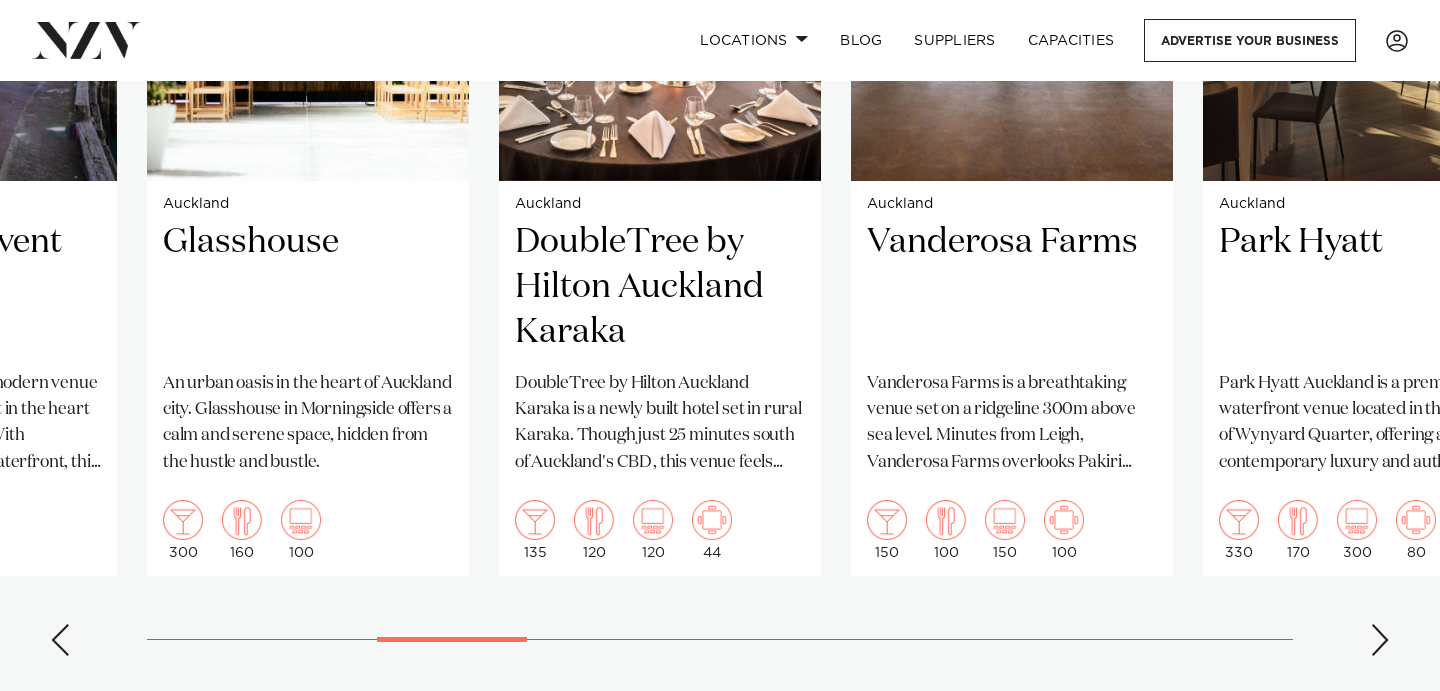click at bounding box center (1380, 640) 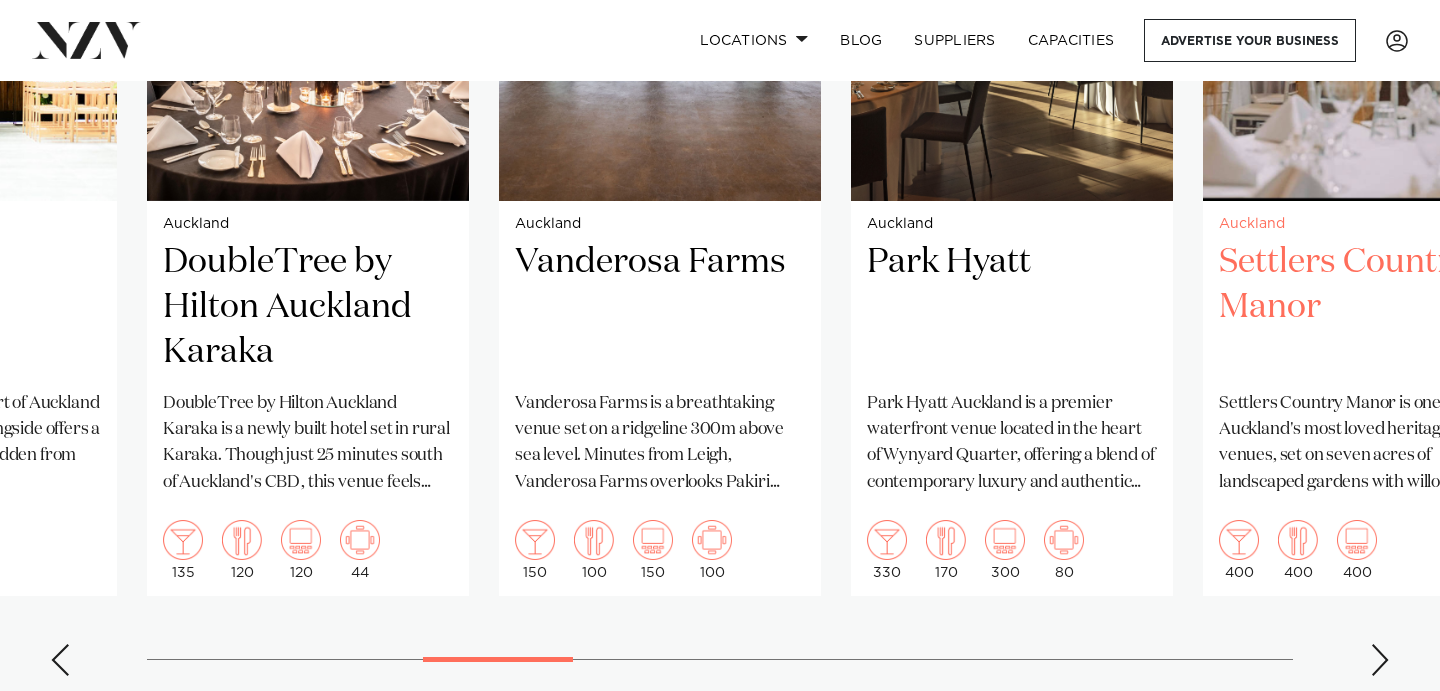 scroll, scrollTop: 1679, scrollLeft: 0, axis: vertical 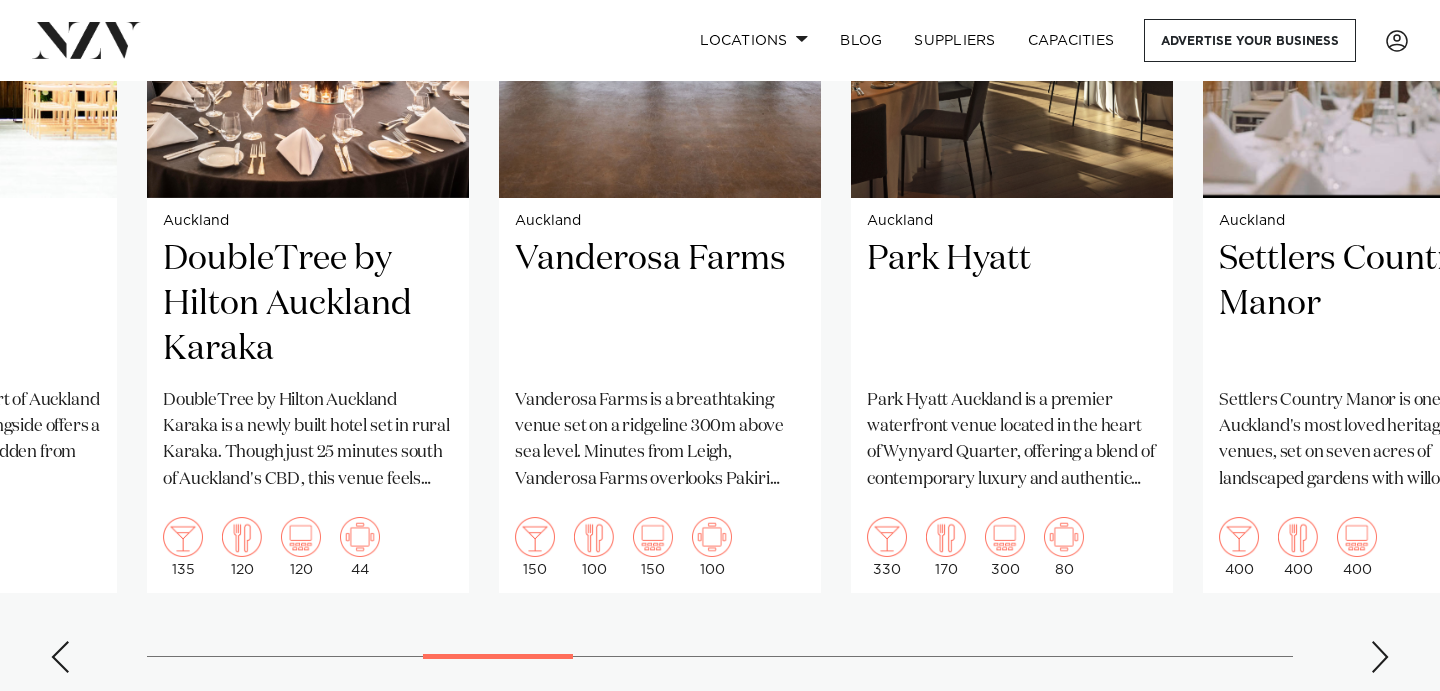 click at bounding box center (1380, 657) 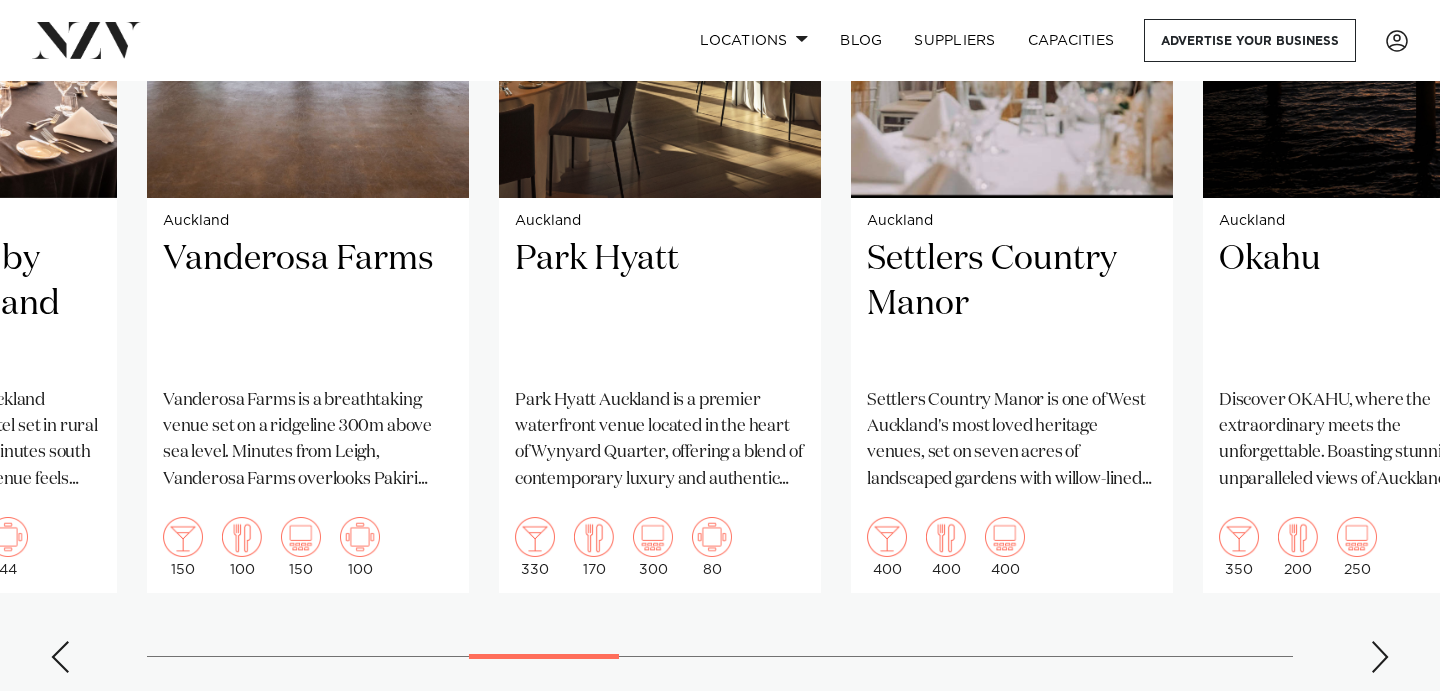 click at bounding box center (1380, 657) 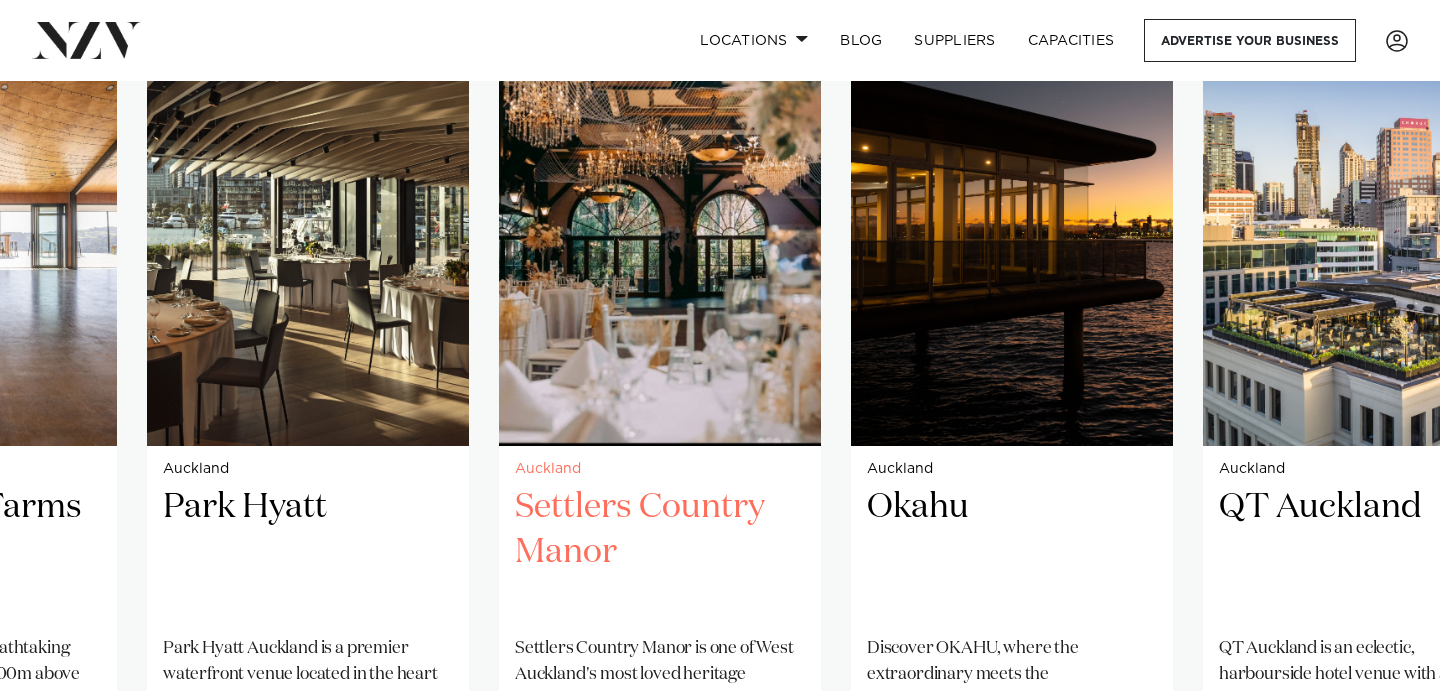 scroll, scrollTop: 1430, scrollLeft: 0, axis: vertical 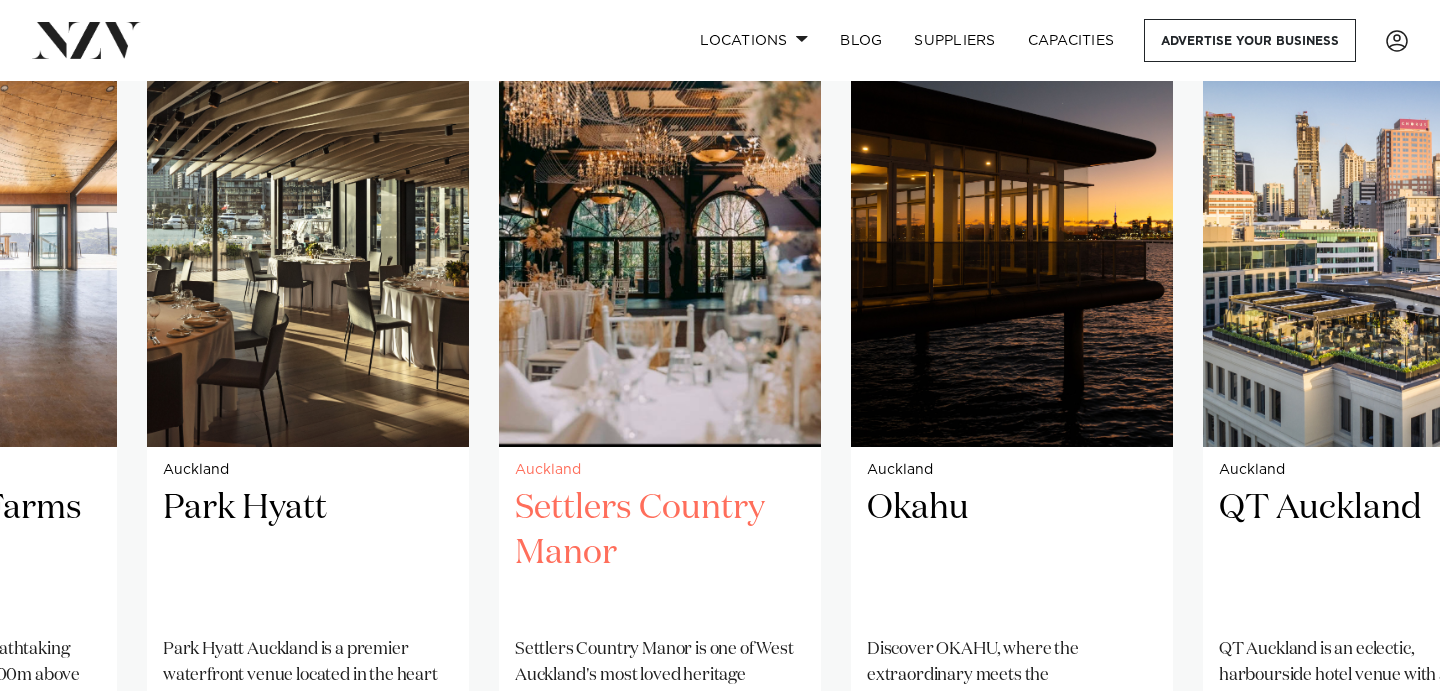 click at bounding box center (660, 231) 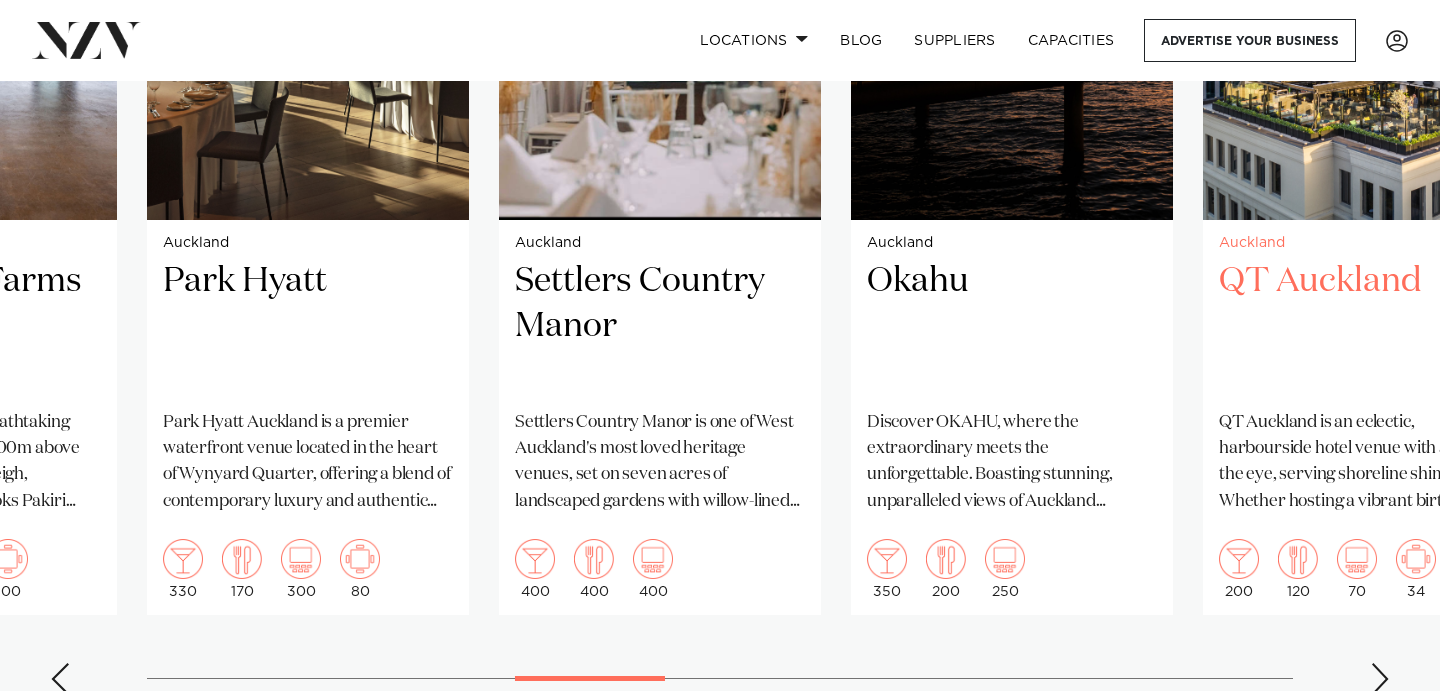 scroll, scrollTop: 1658, scrollLeft: 0, axis: vertical 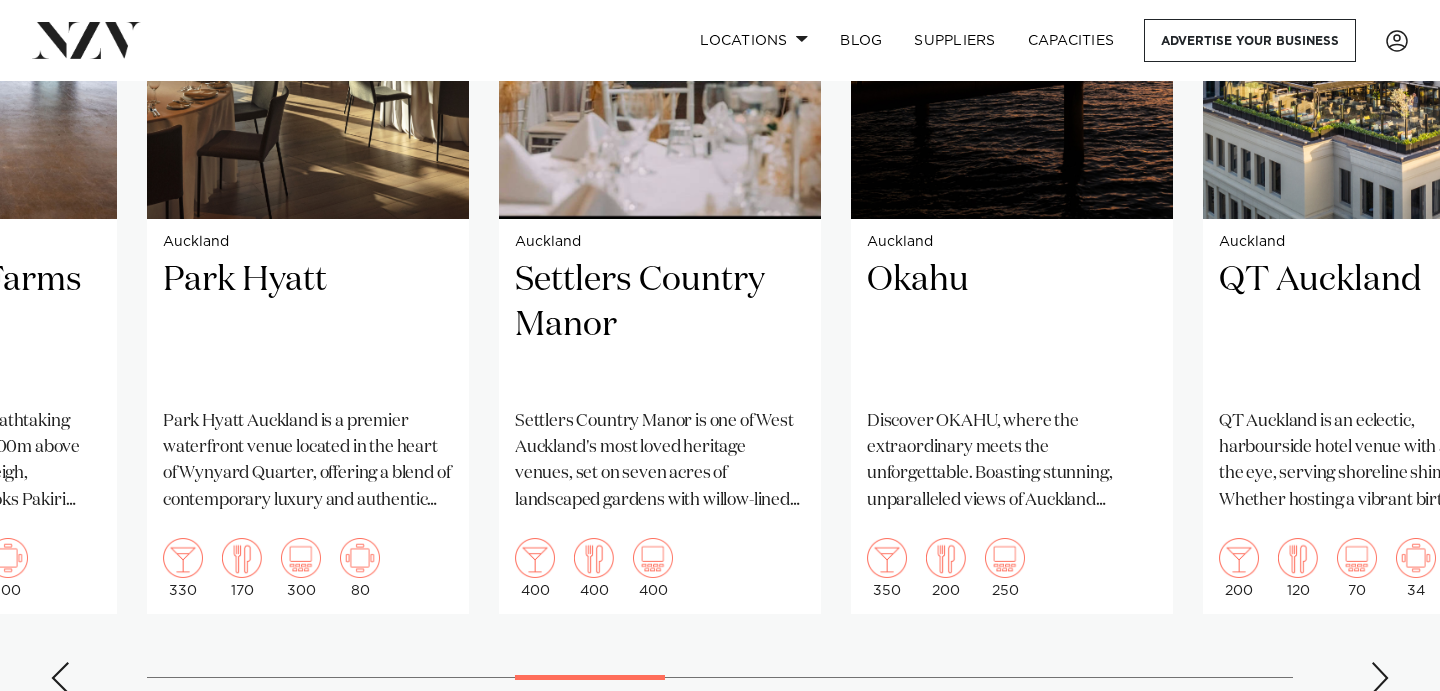 click on "Auckland
Pipiri Lane
Big Impact Events. Small Footprint.
500
180
300
10
Auckland
Texas Events
250" at bounding box center [720, 248] 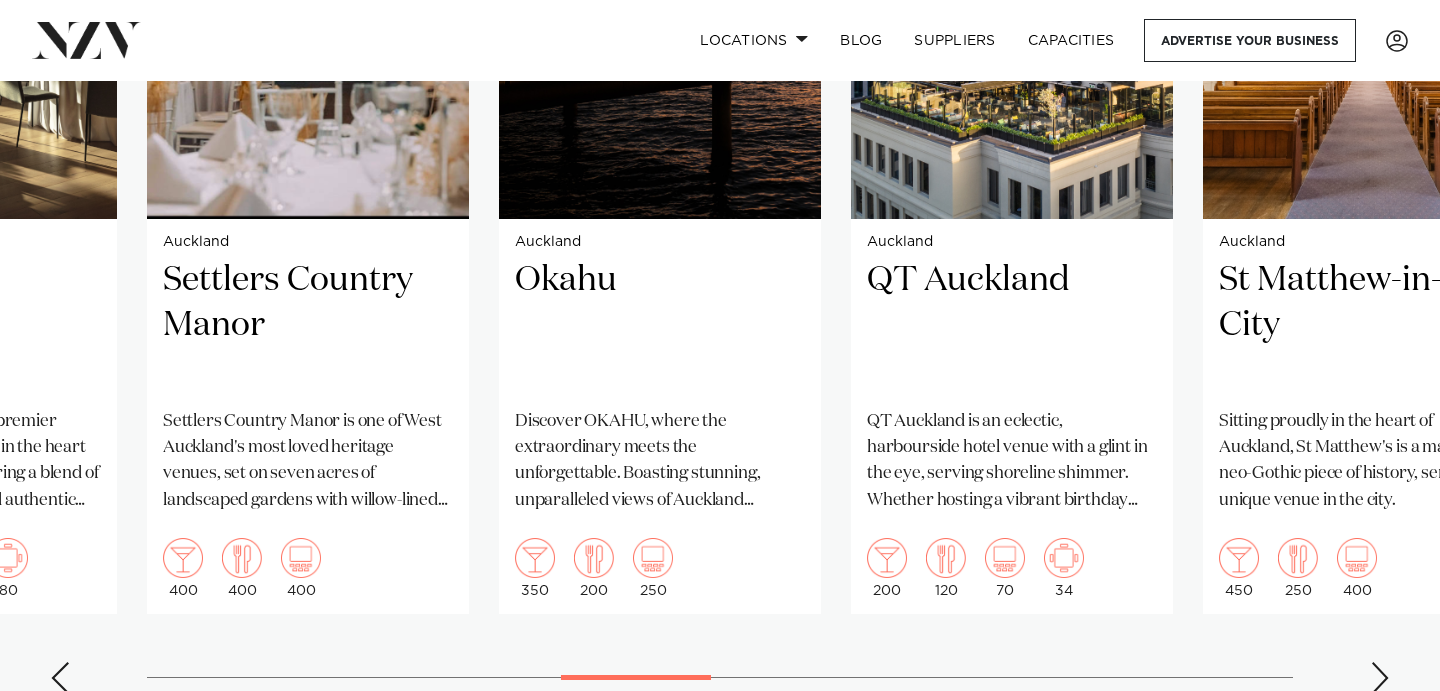 click at bounding box center (1380, 678) 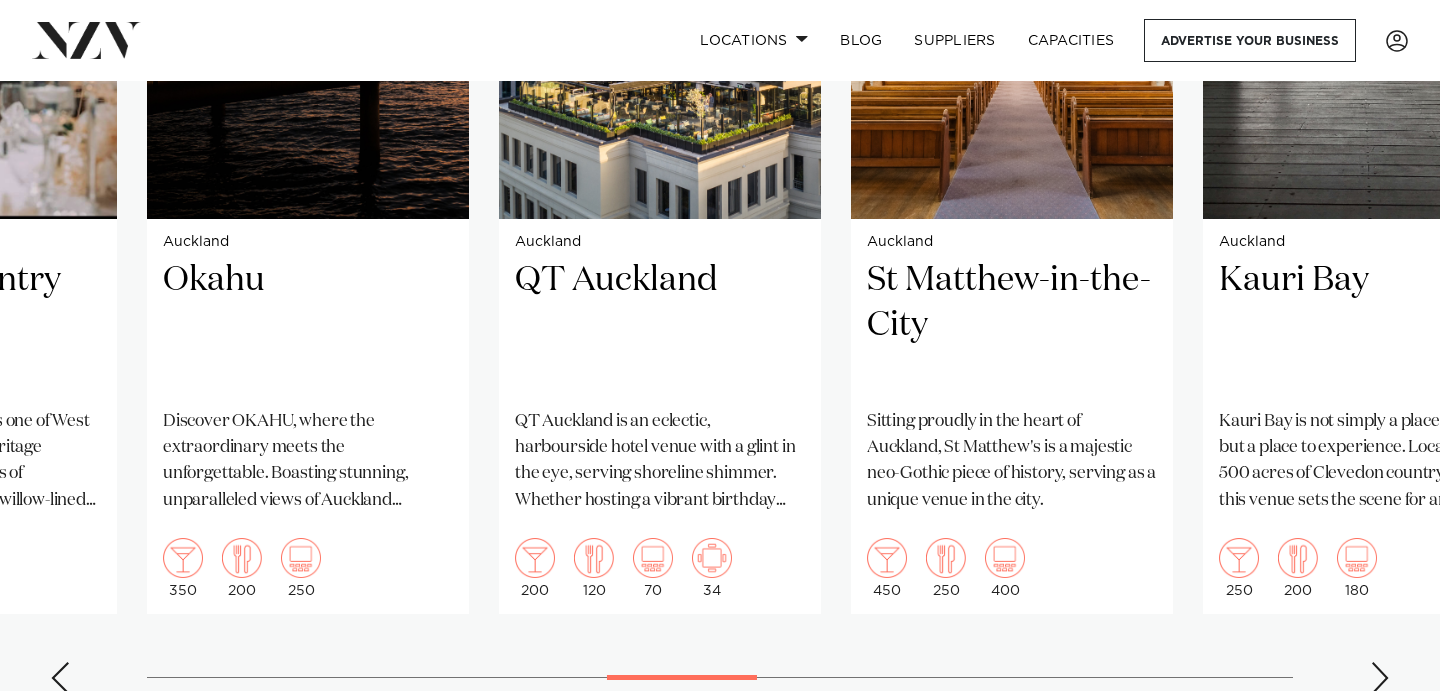 click at bounding box center (1380, 678) 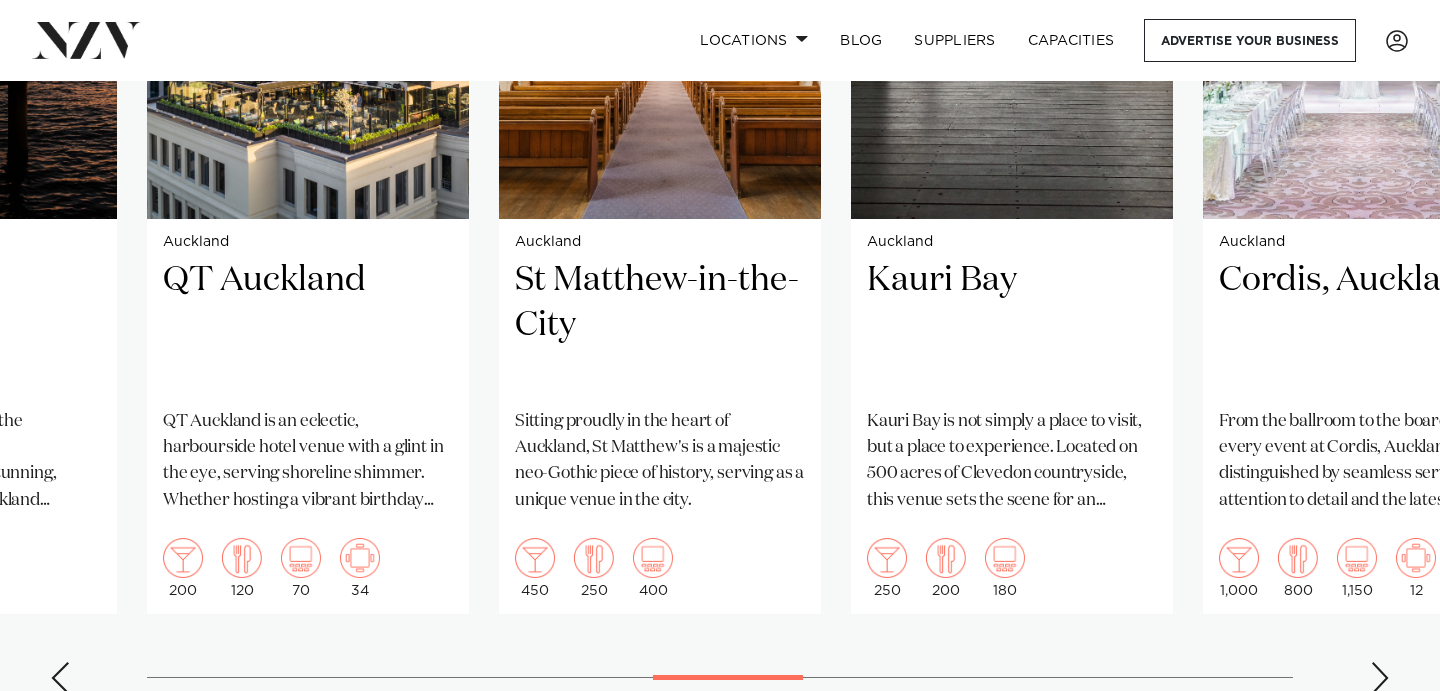 click at bounding box center [1380, 678] 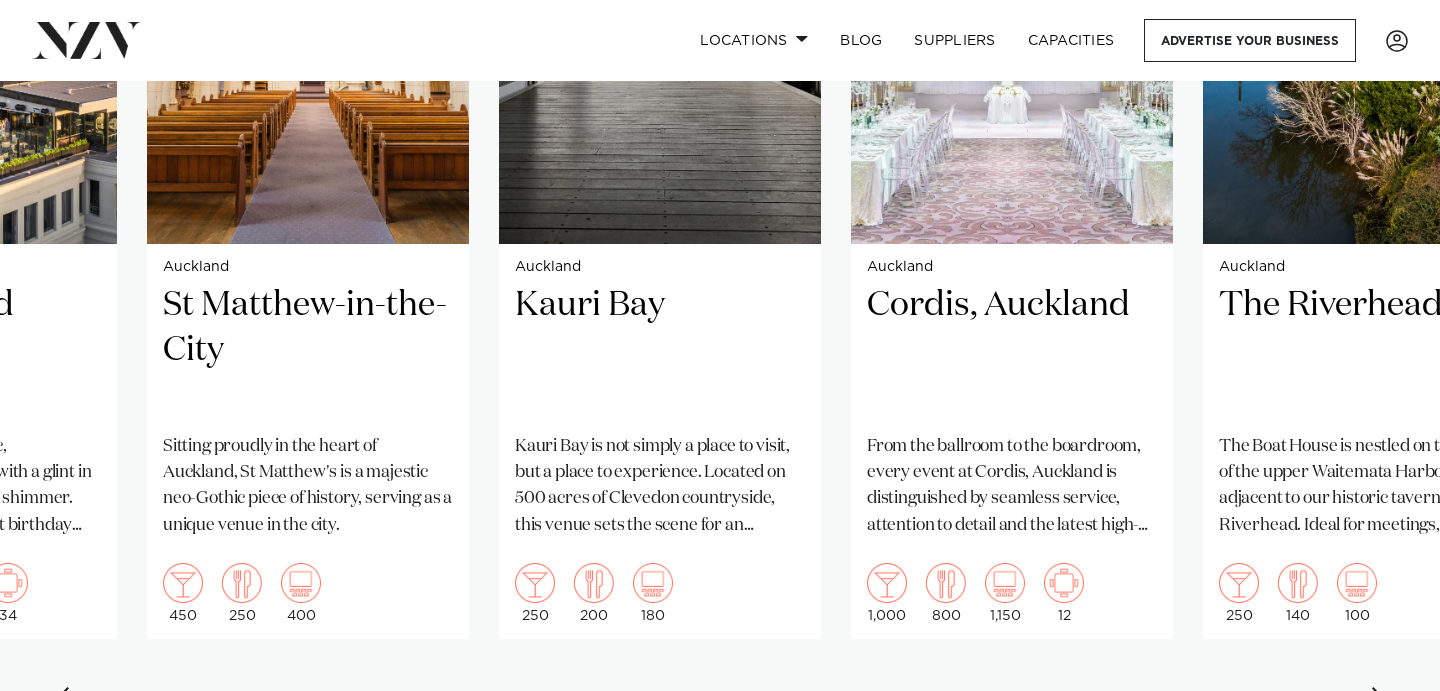 scroll, scrollTop: 1635, scrollLeft: 0, axis: vertical 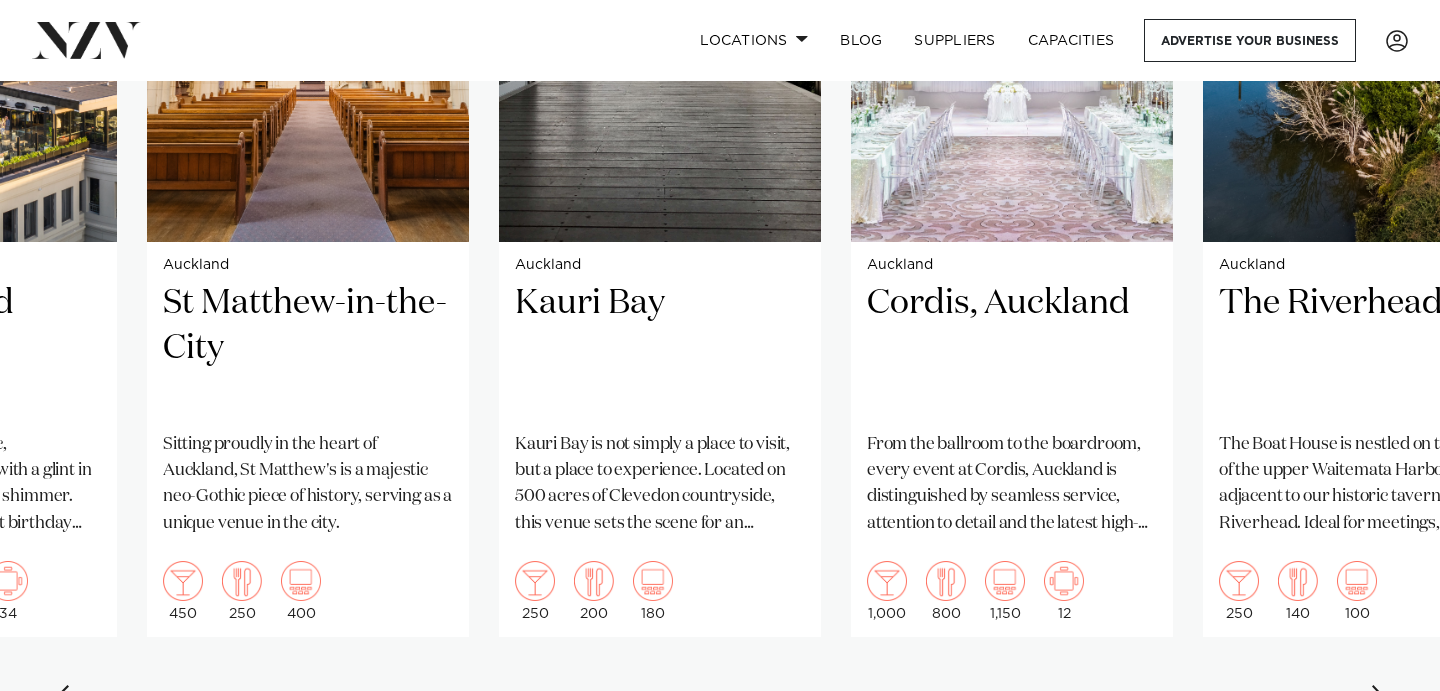 click on "Auckland
Pipiri Lane
Big Impact Events. Small Footprint.
500
180
300
10
Auckland
Texas Events
250" at bounding box center [720, 271] 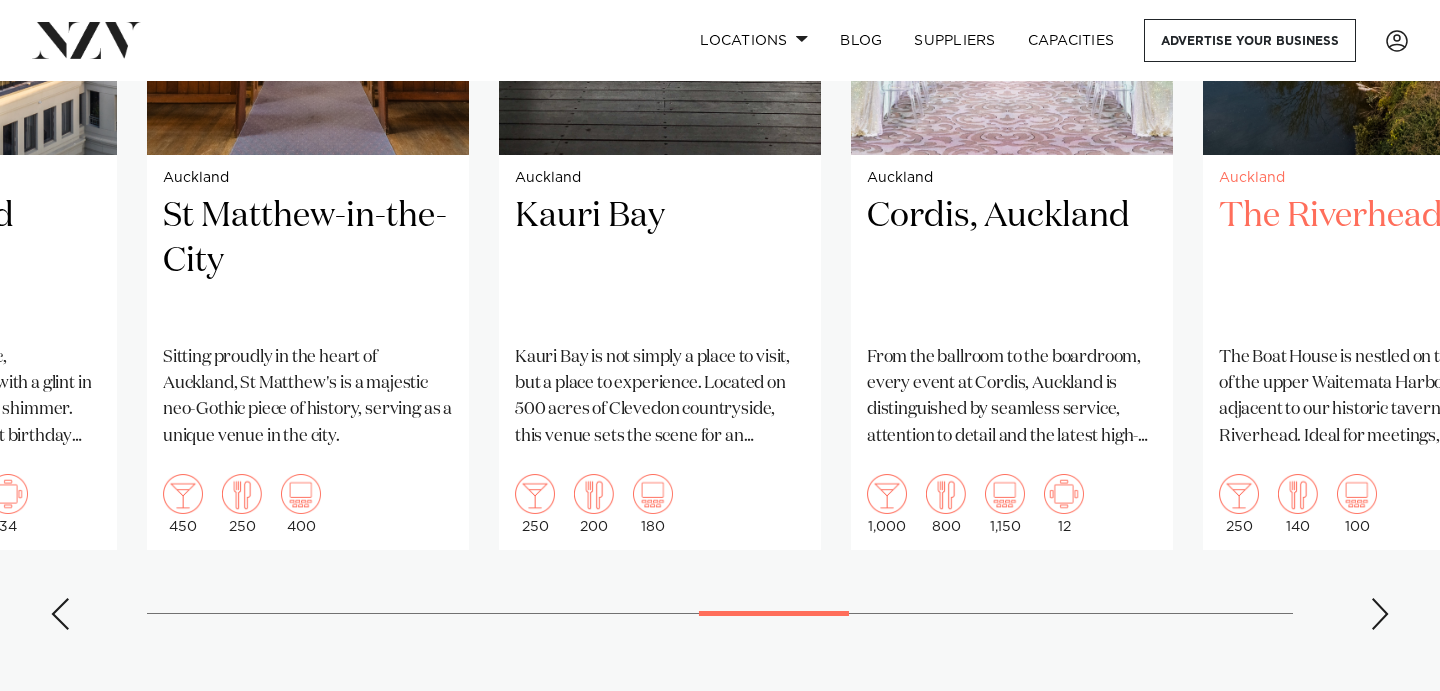 scroll, scrollTop: 1740, scrollLeft: 0, axis: vertical 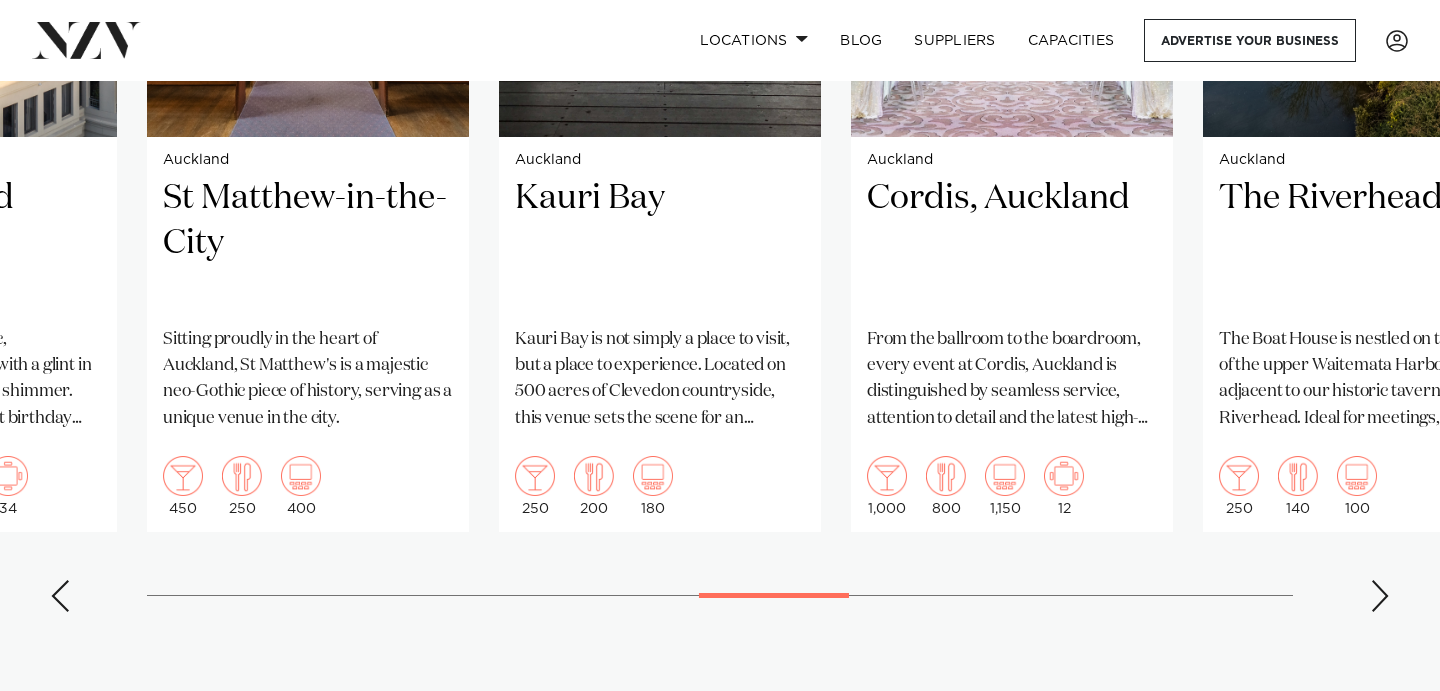 click at bounding box center (1380, 596) 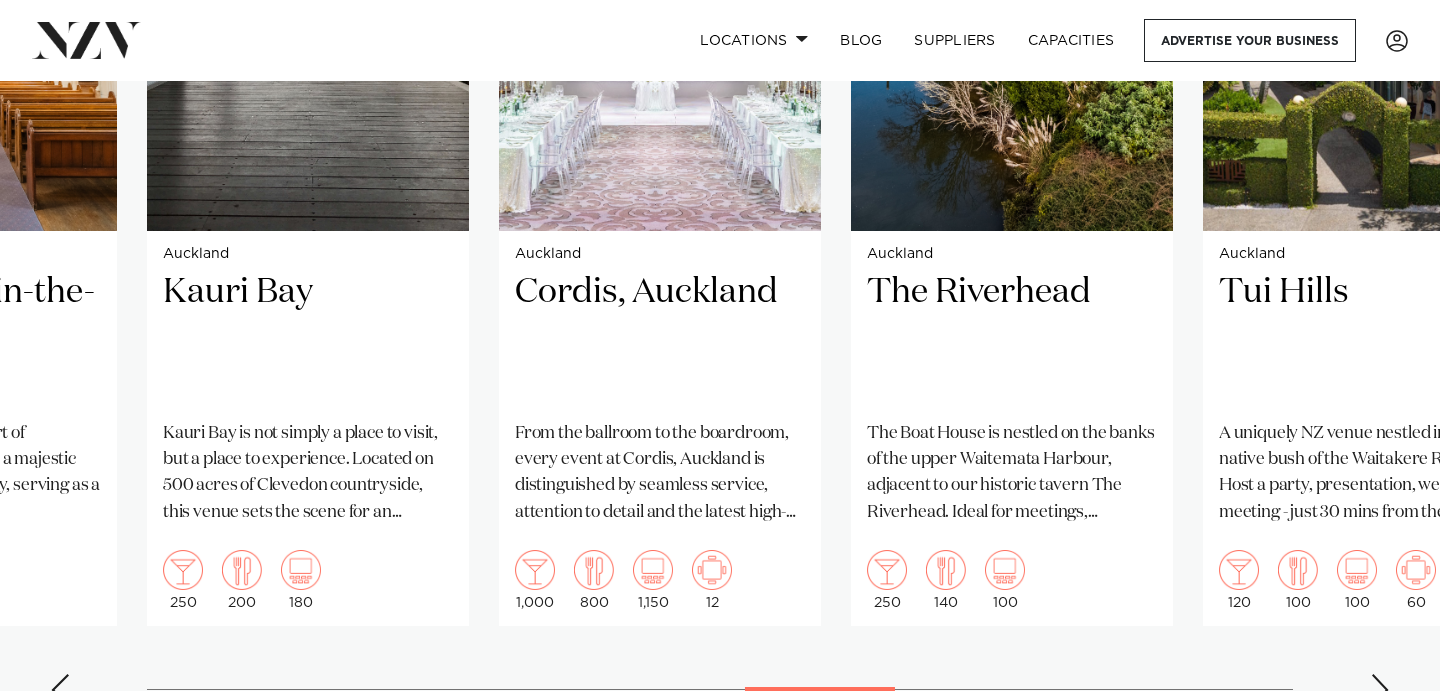 scroll, scrollTop: 1679, scrollLeft: 0, axis: vertical 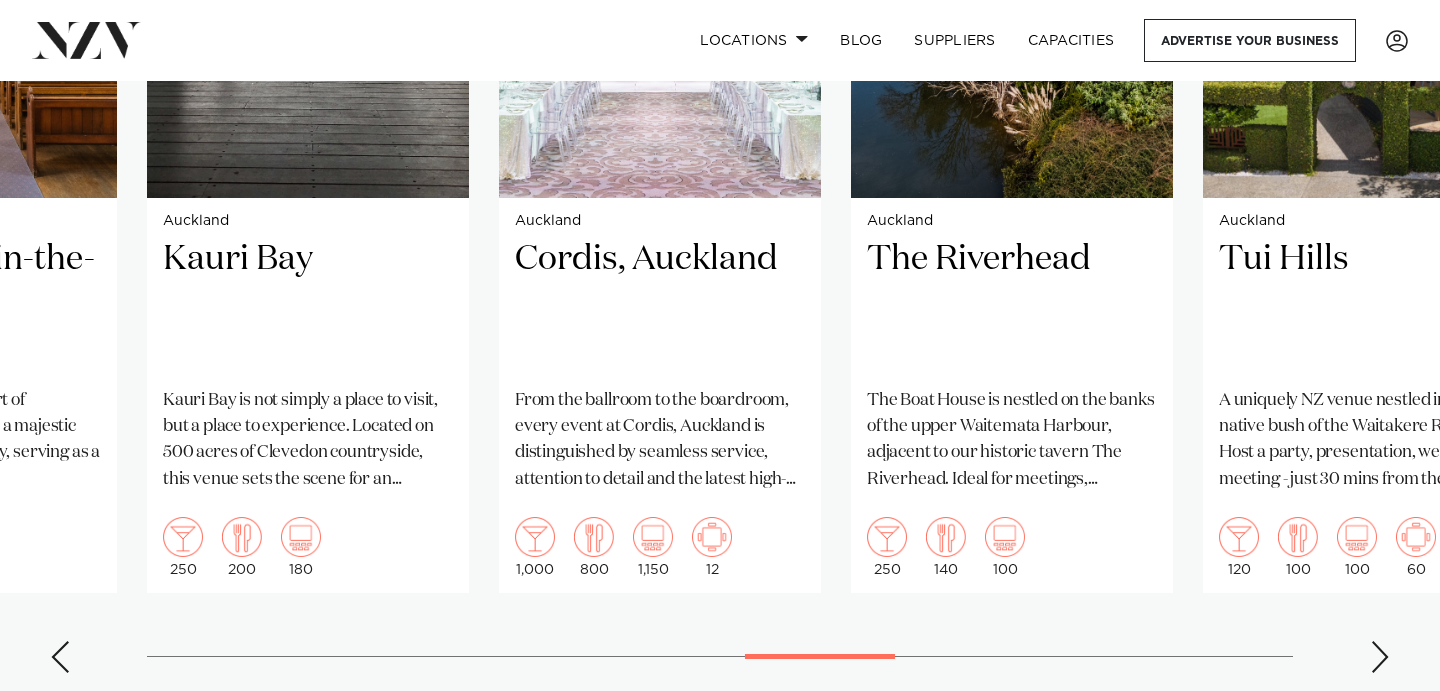 click at bounding box center (1380, 657) 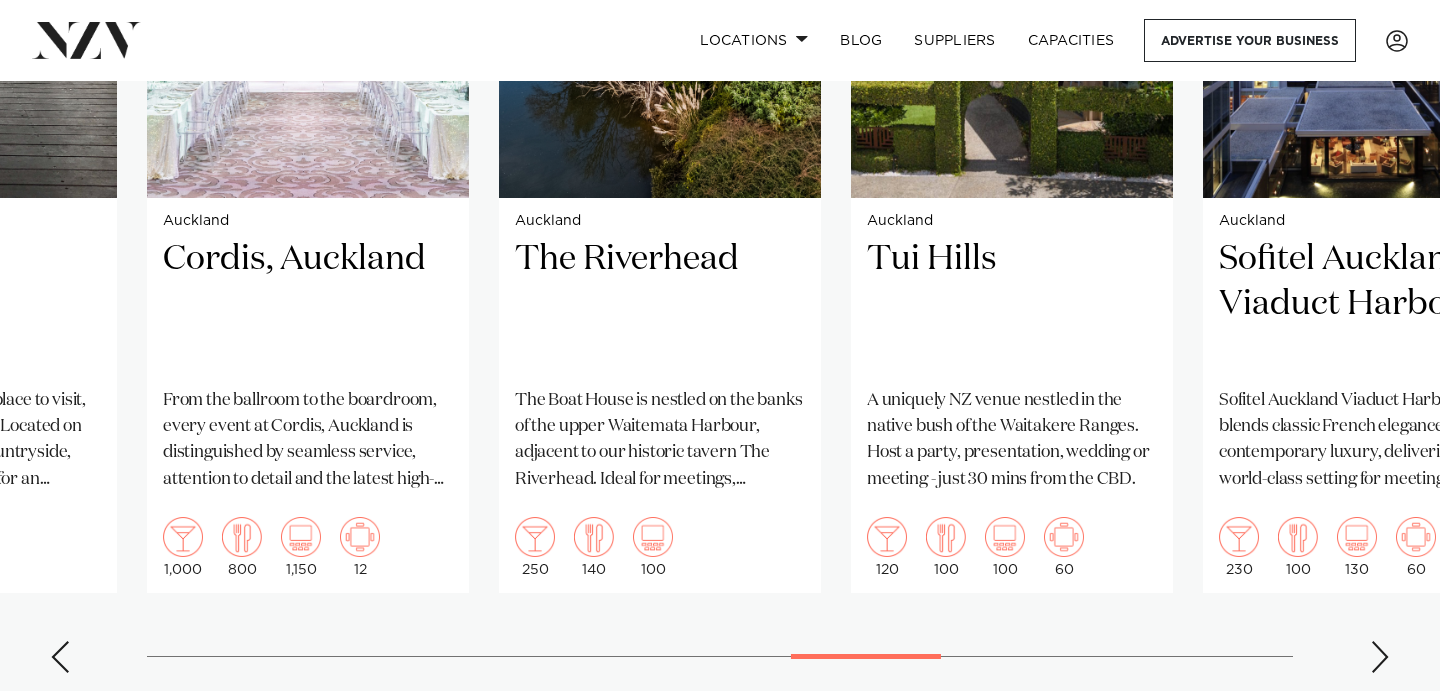 click at bounding box center [1380, 657] 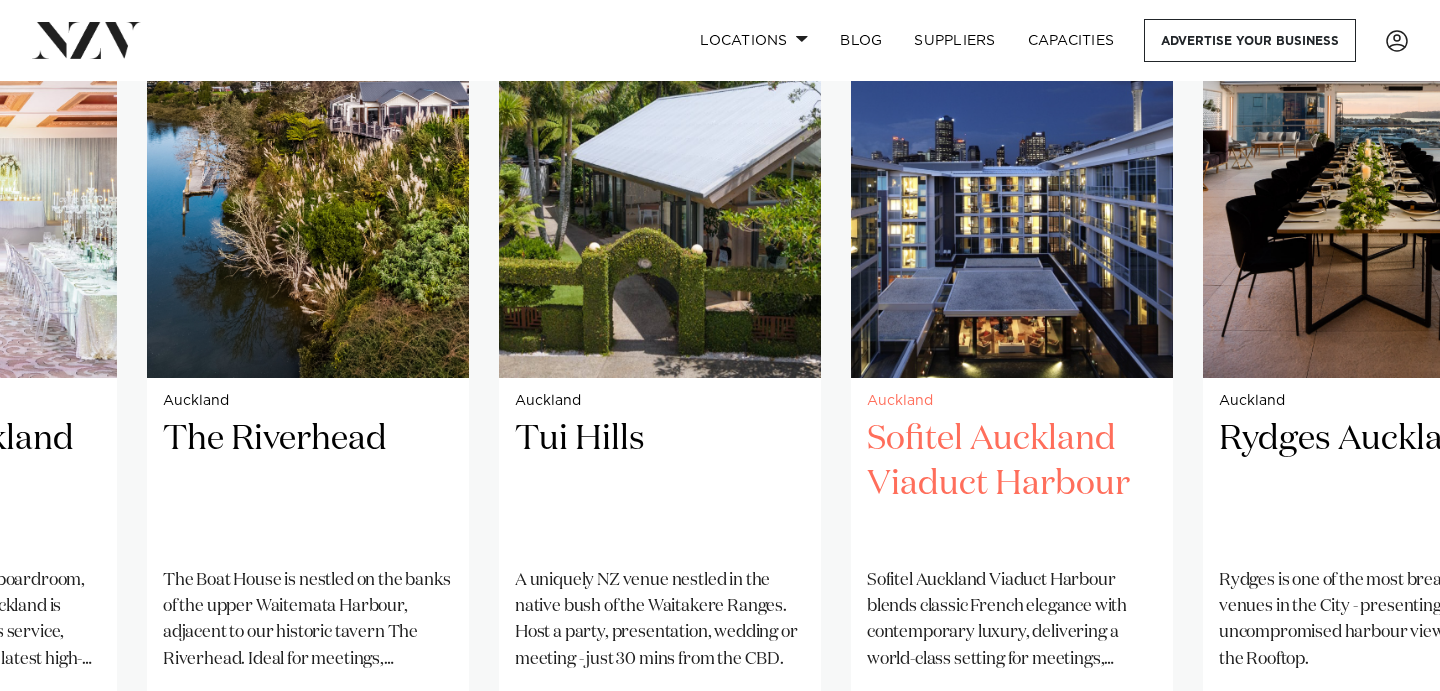 scroll, scrollTop: 1378, scrollLeft: 0, axis: vertical 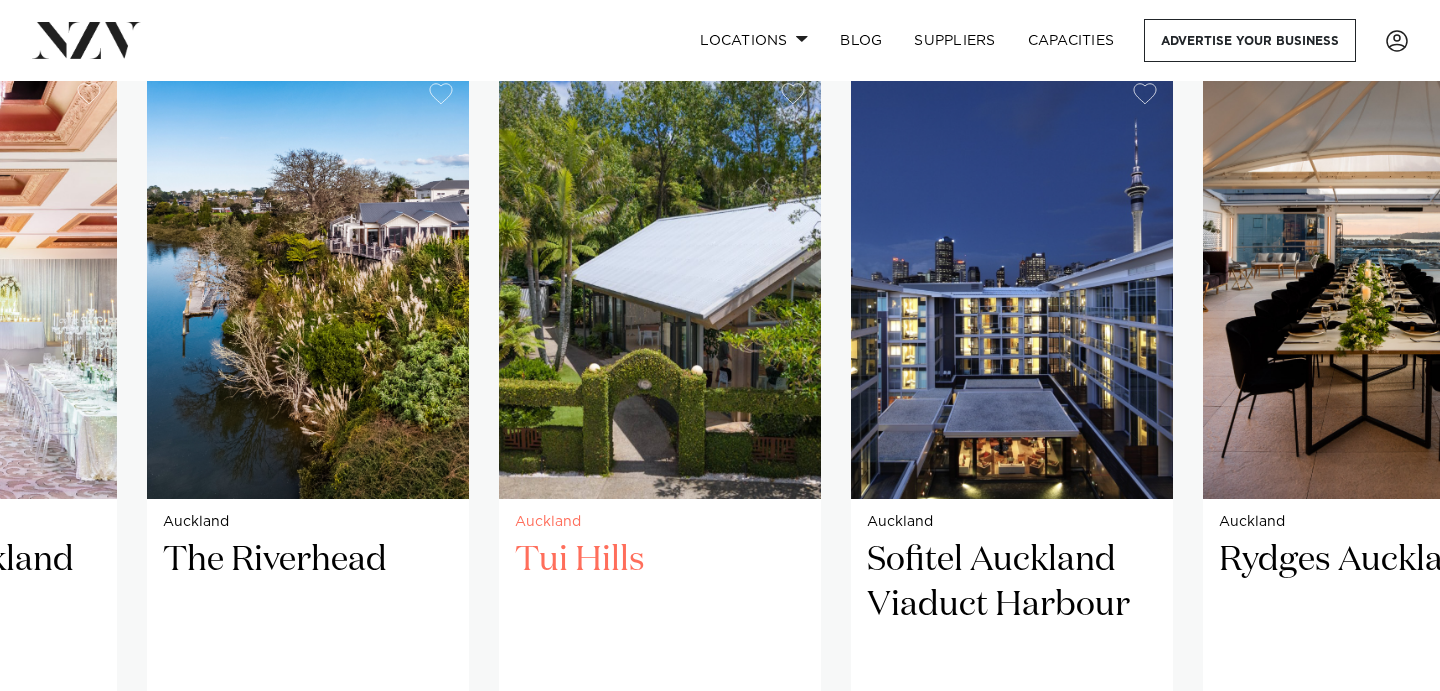 click at bounding box center (660, 283) 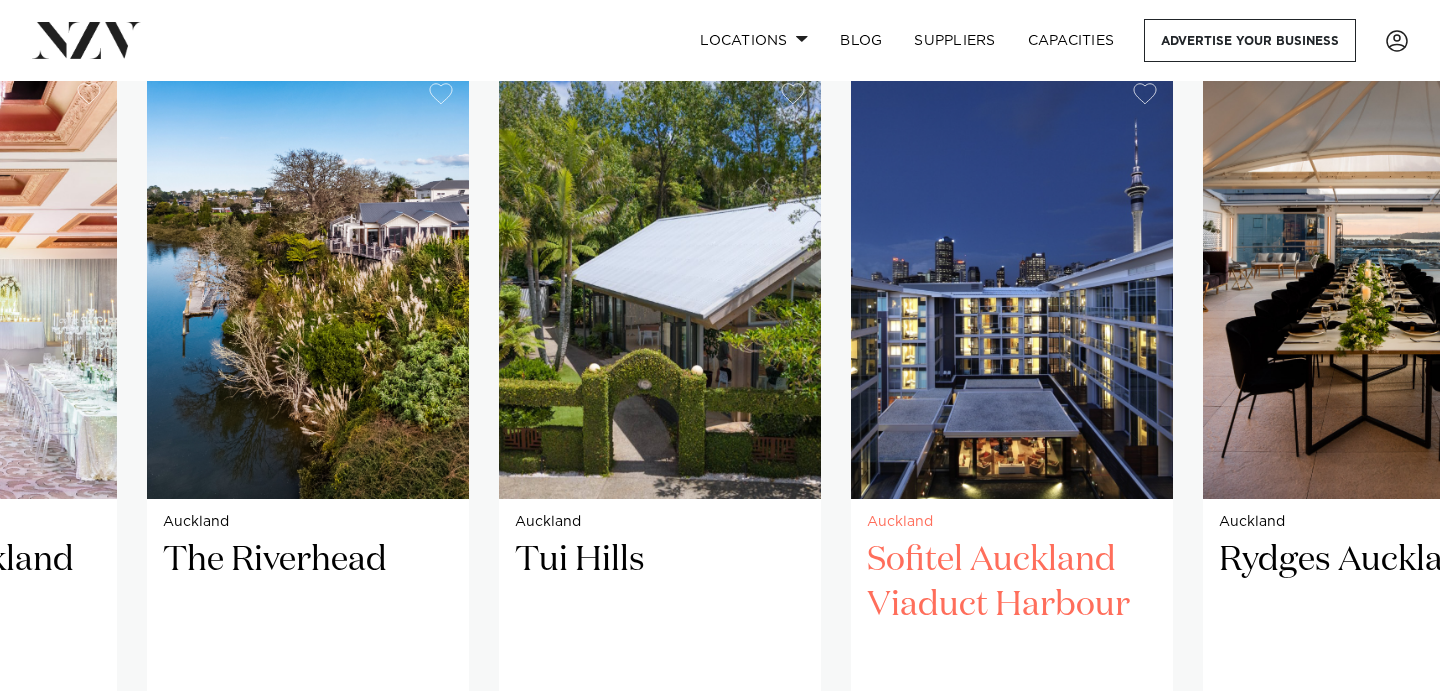click at bounding box center [1012, 283] 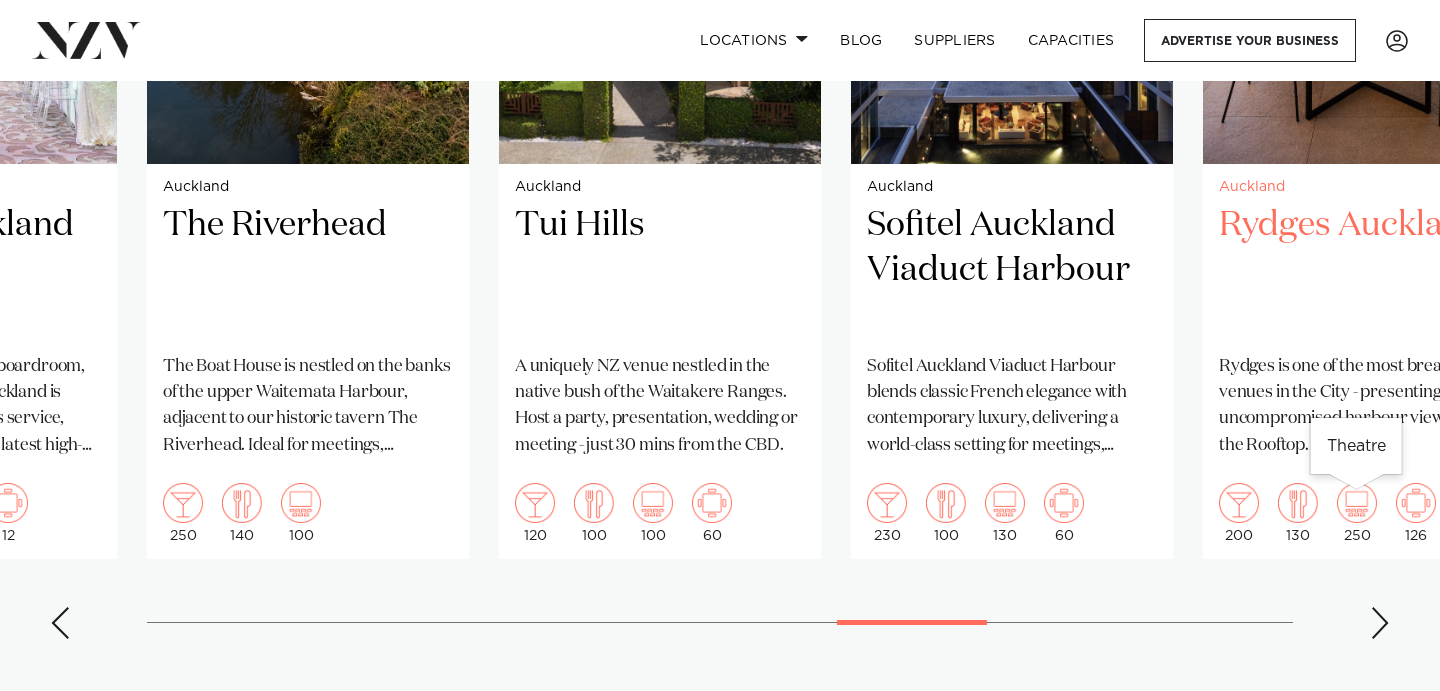 scroll, scrollTop: 1718, scrollLeft: 0, axis: vertical 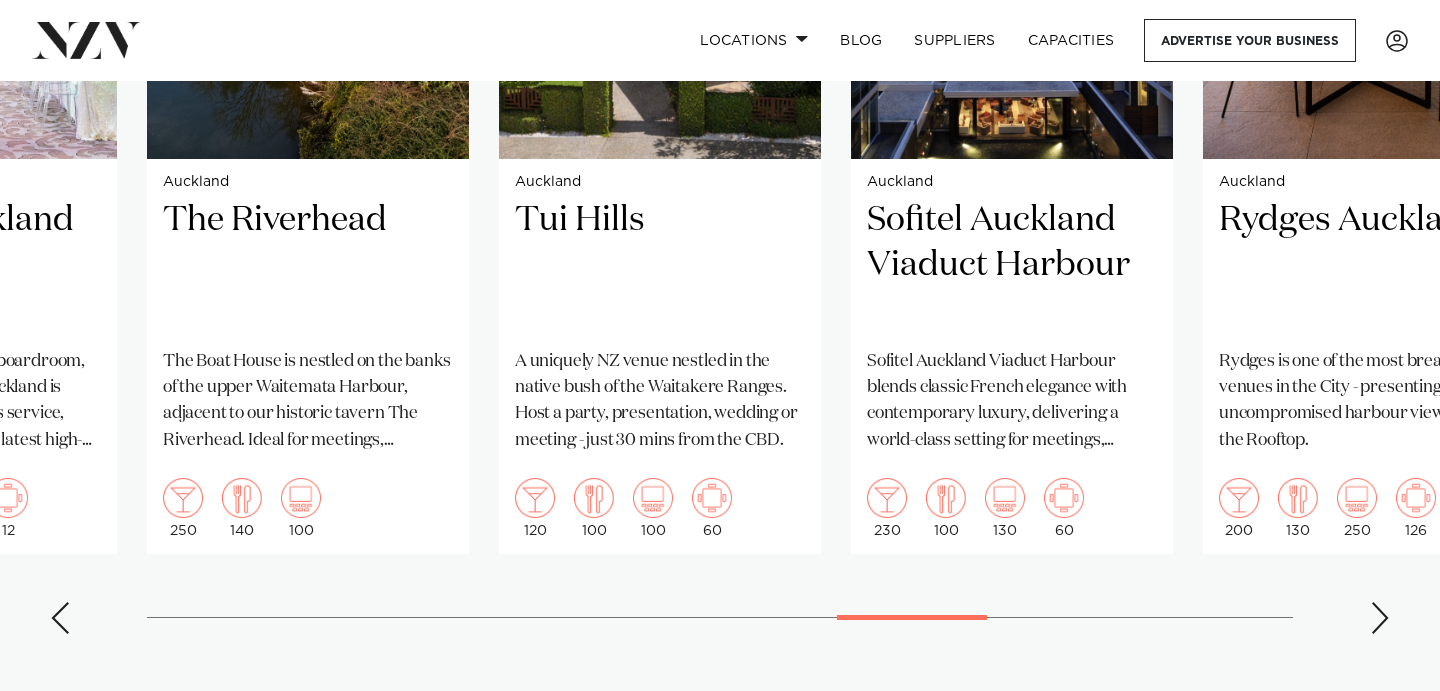 click at bounding box center [1380, 618] 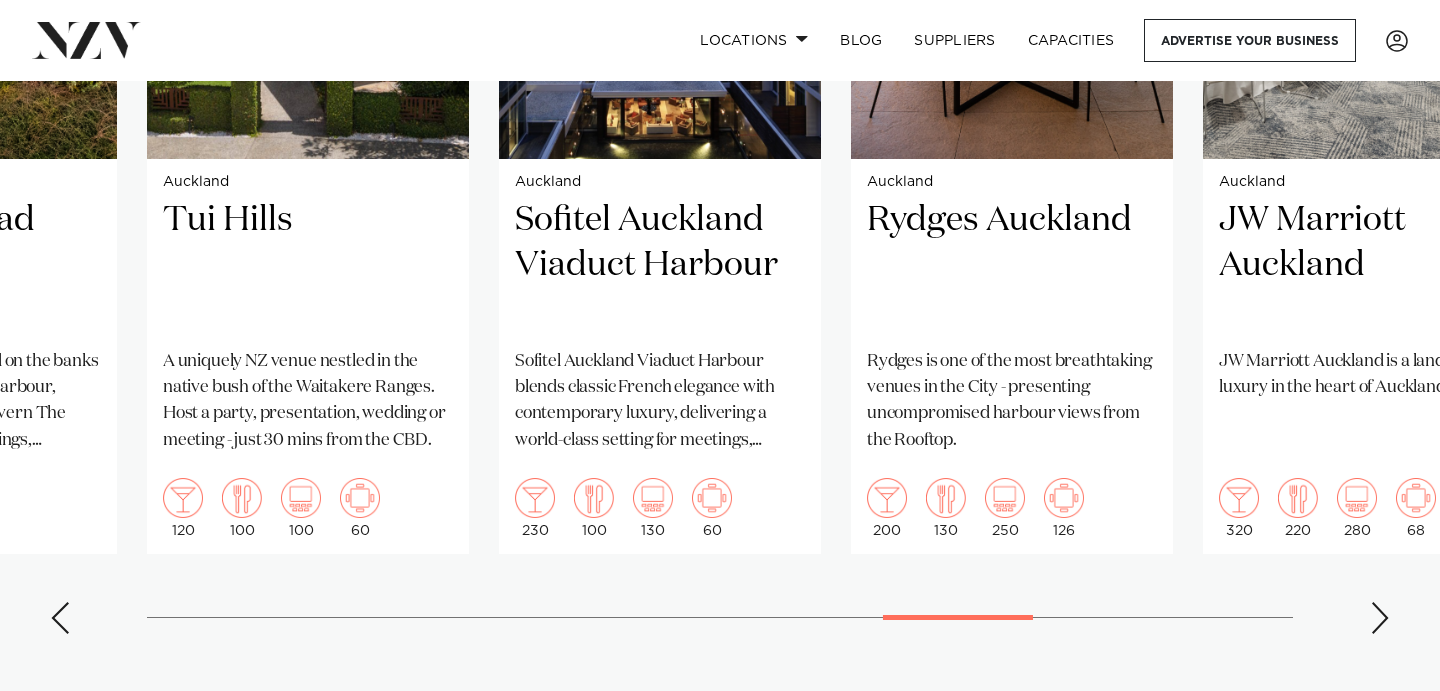 click at bounding box center [1380, 618] 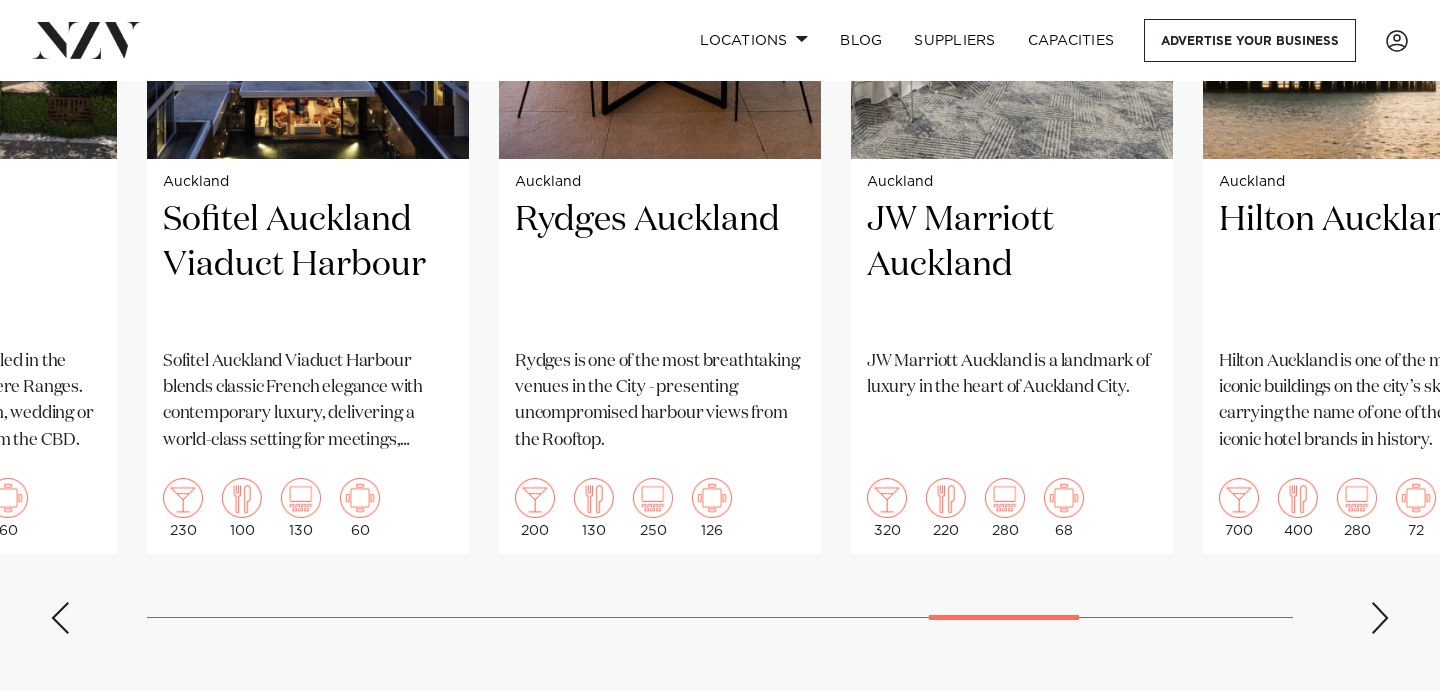 click at bounding box center (1380, 618) 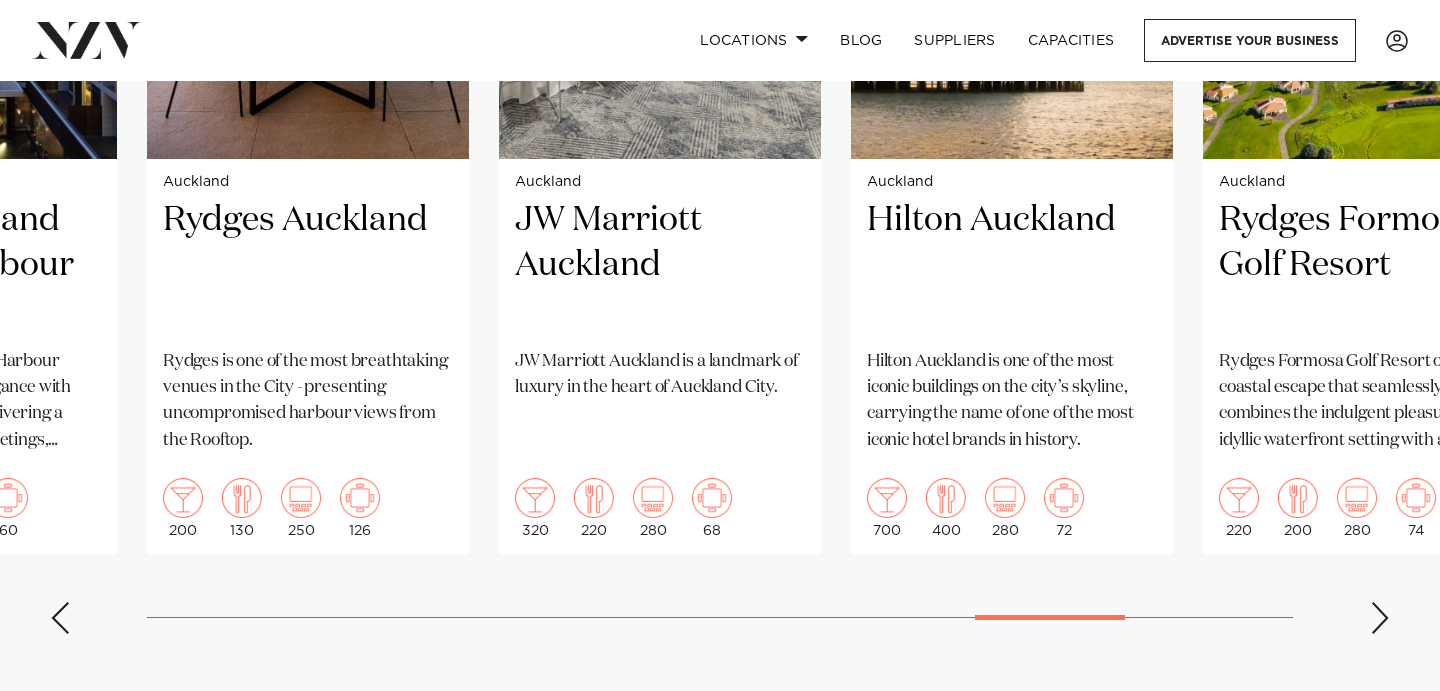 click at bounding box center [1380, 618] 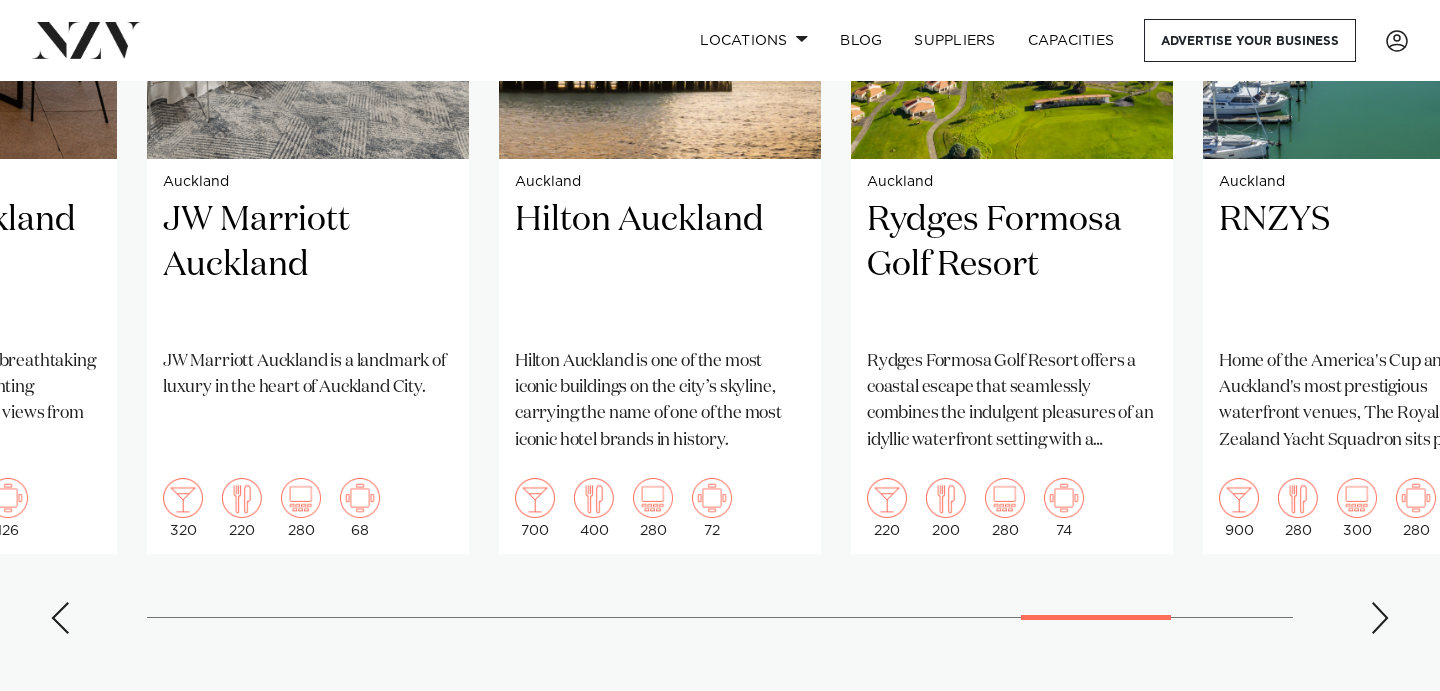 click at bounding box center [1380, 618] 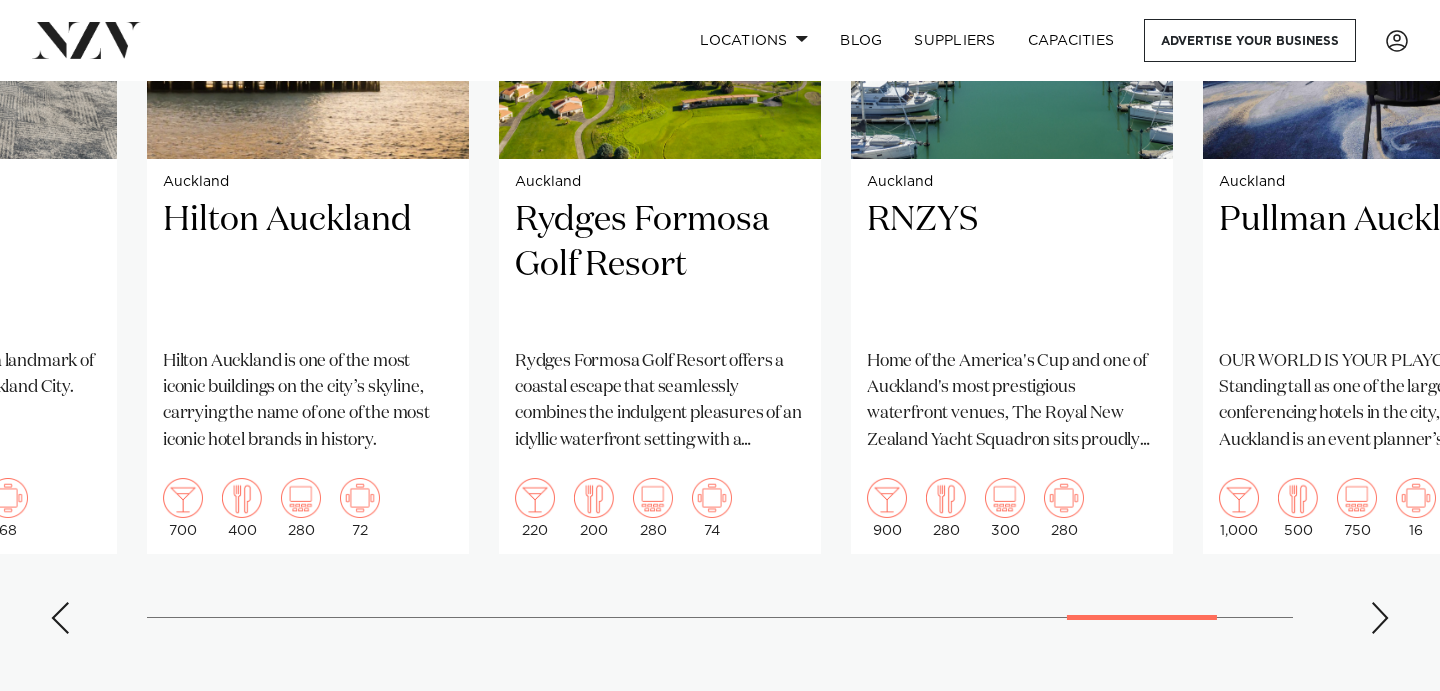 click at bounding box center (1380, 618) 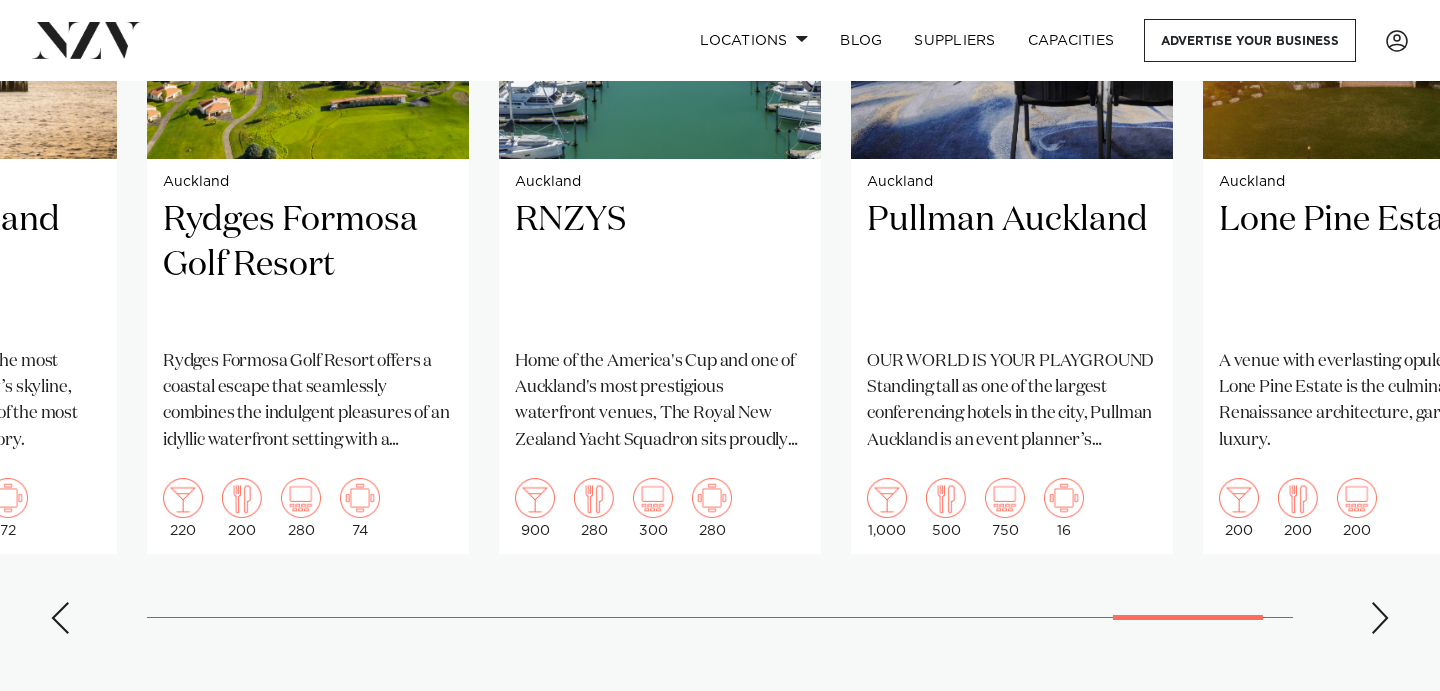 click at bounding box center [1380, 618] 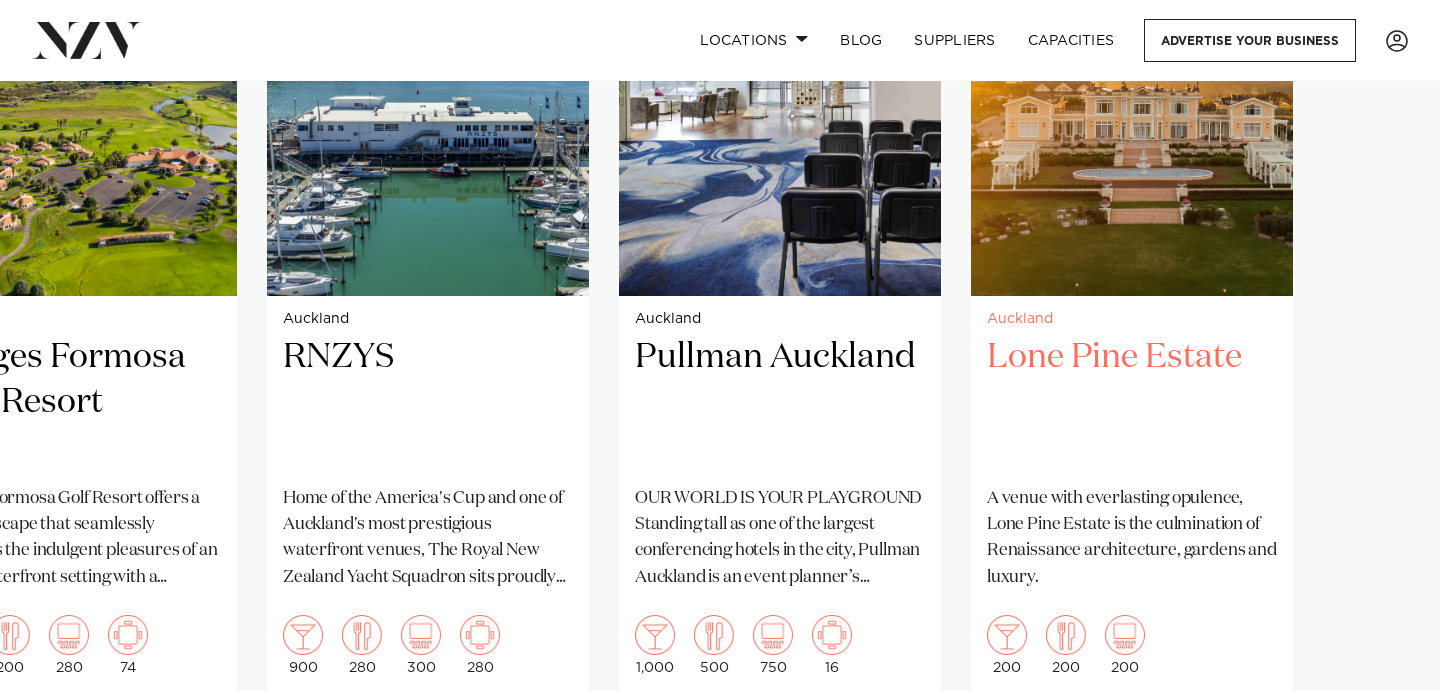 scroll, scrollTop: 1583, scrollLeft: 0, axis: vertical 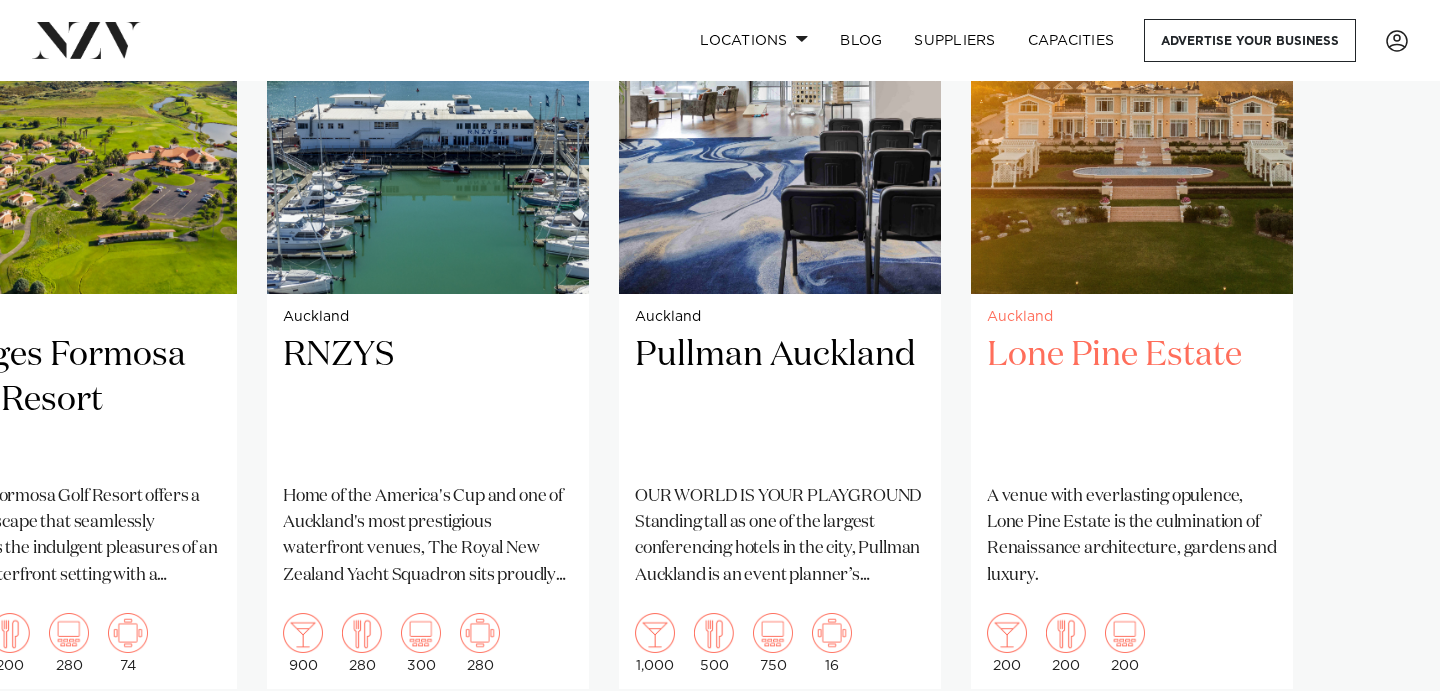 click at bounding box center [1132, 78] 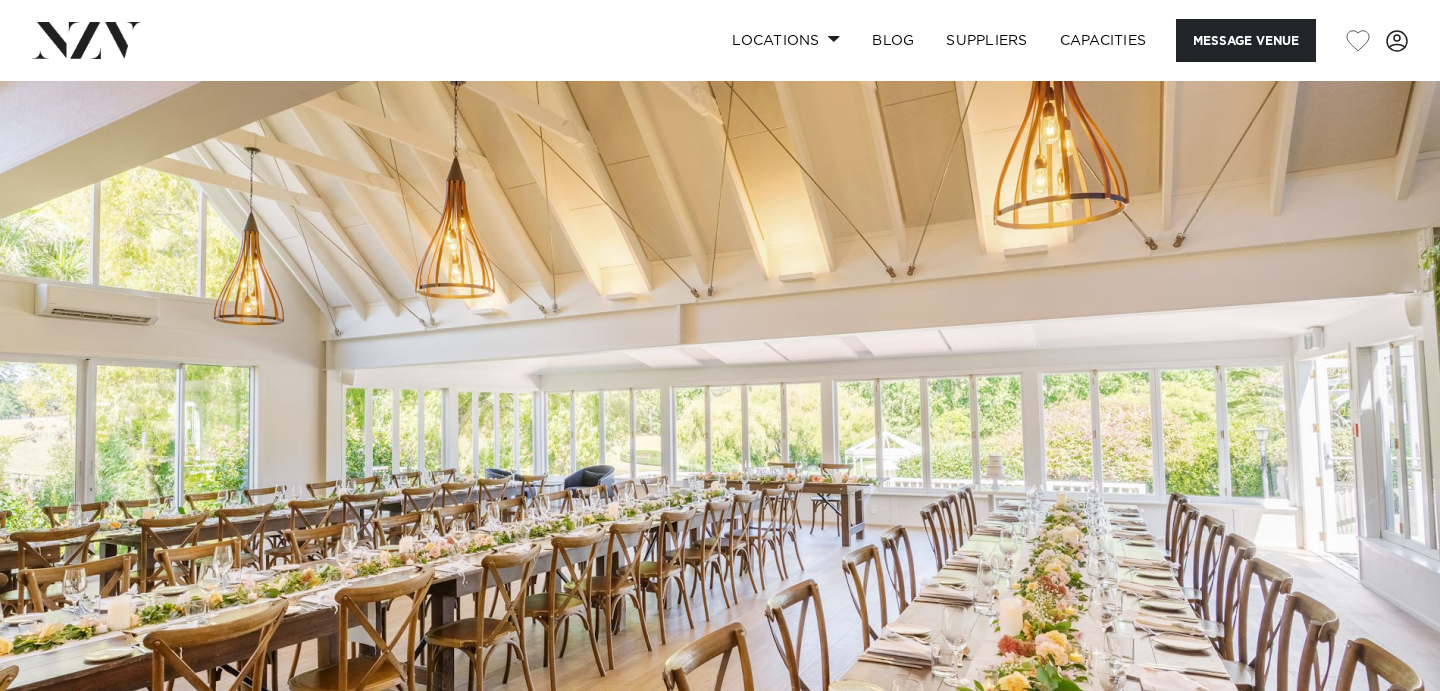 scroll, scrollTop: 0, scrollLeft: 0, axis: both 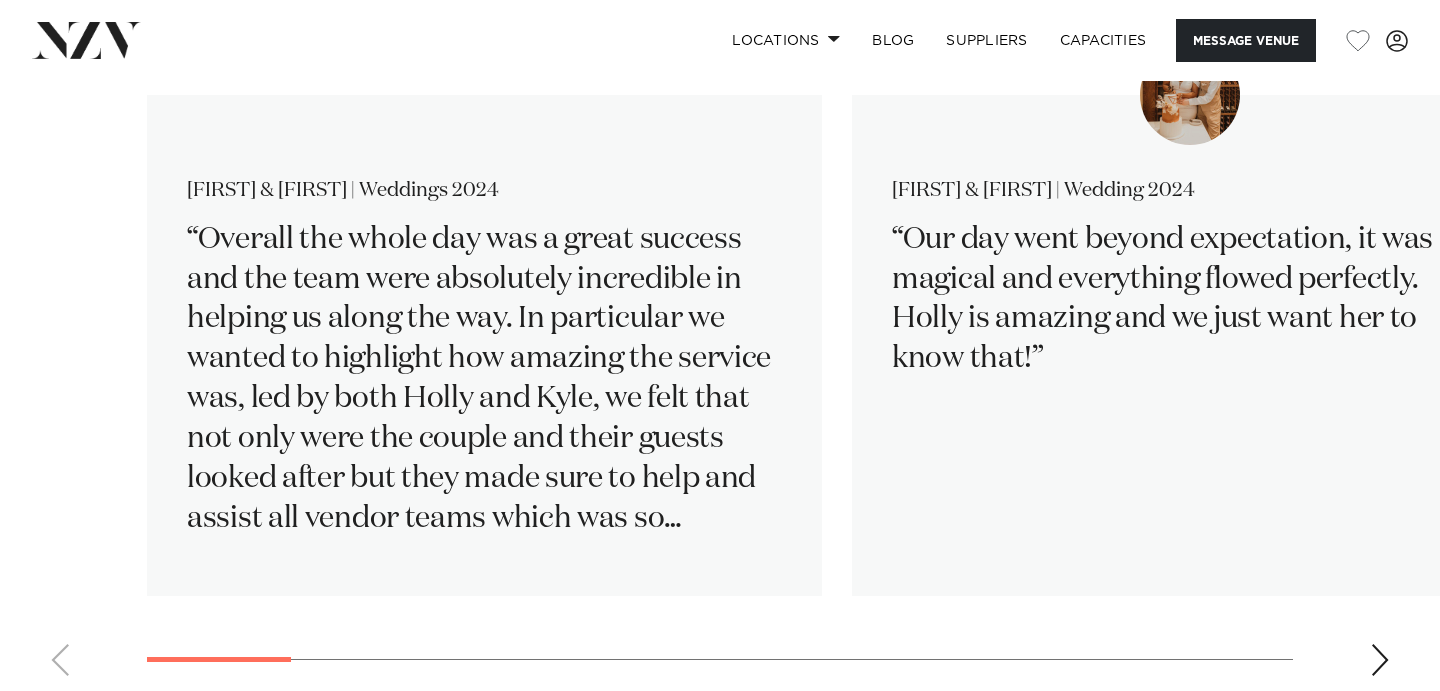 click at bounding box center [1380, 660] 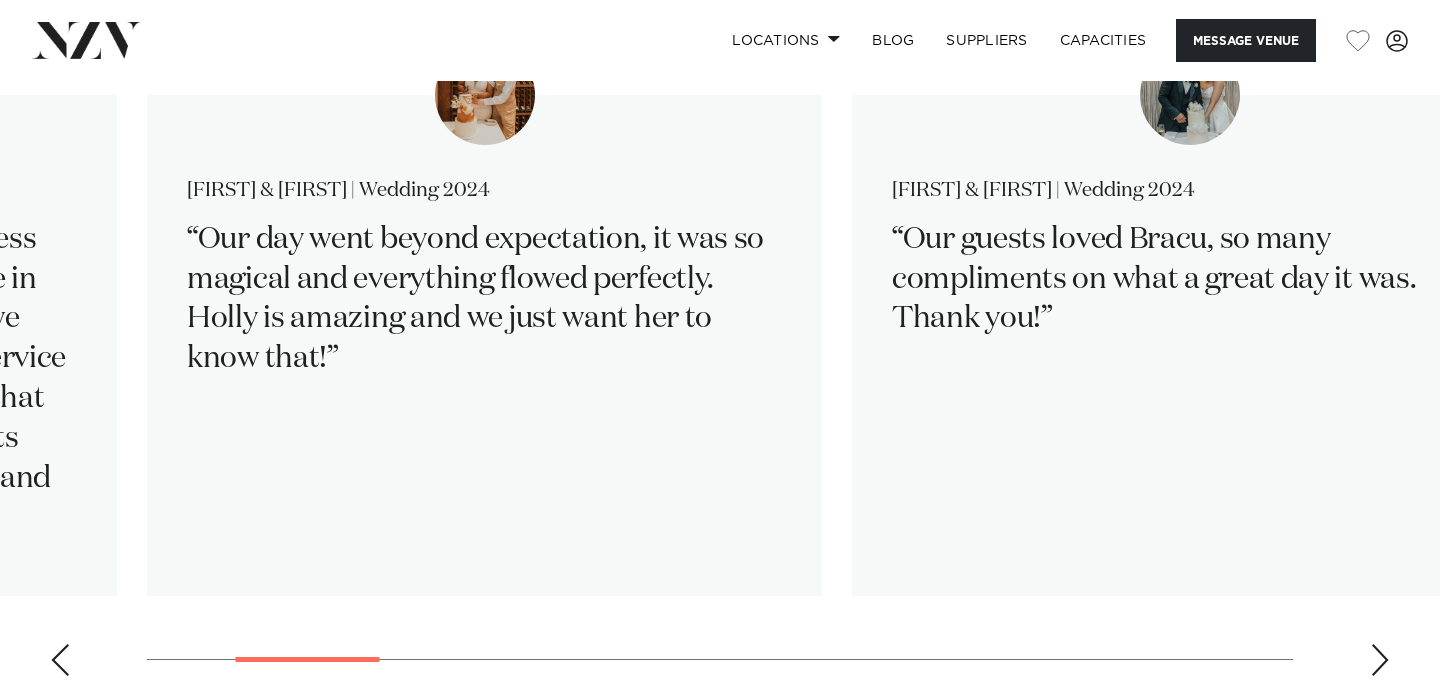 click at bounding box center (1380, 660) 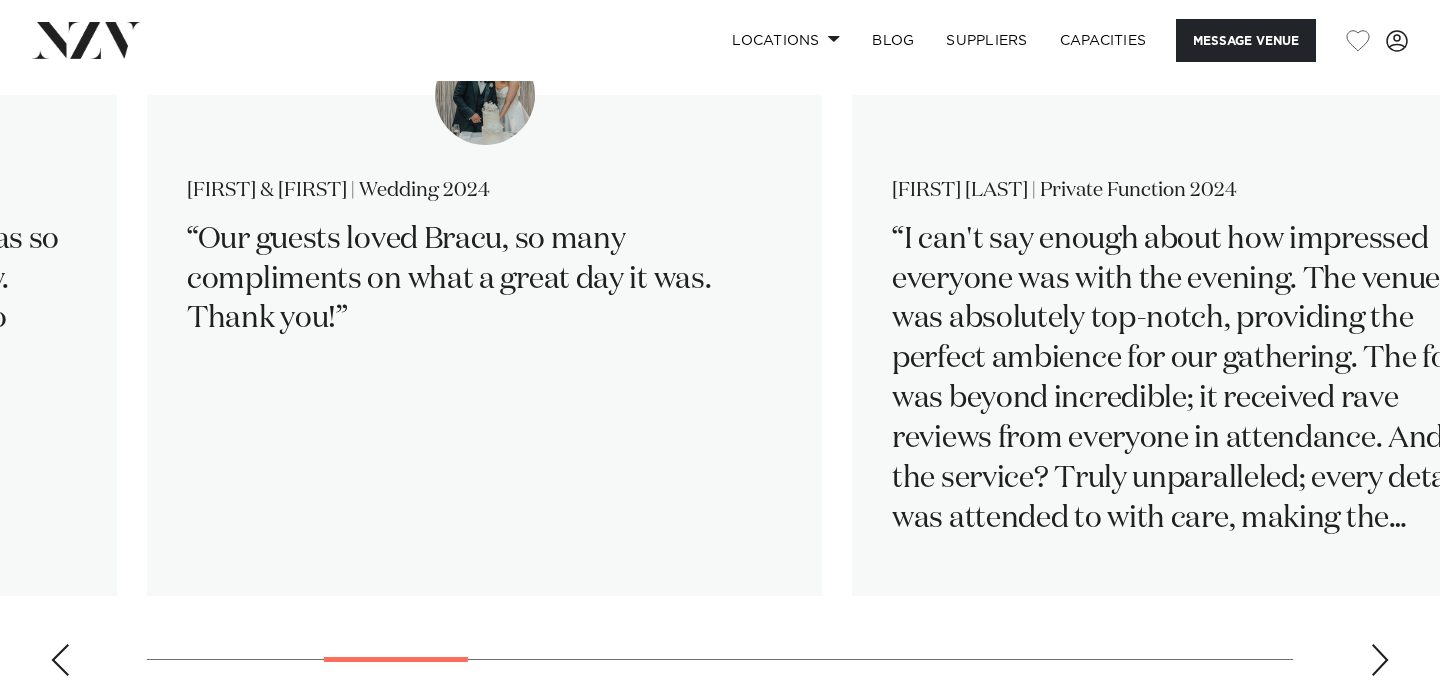 click at bounding box center [1380, 660] 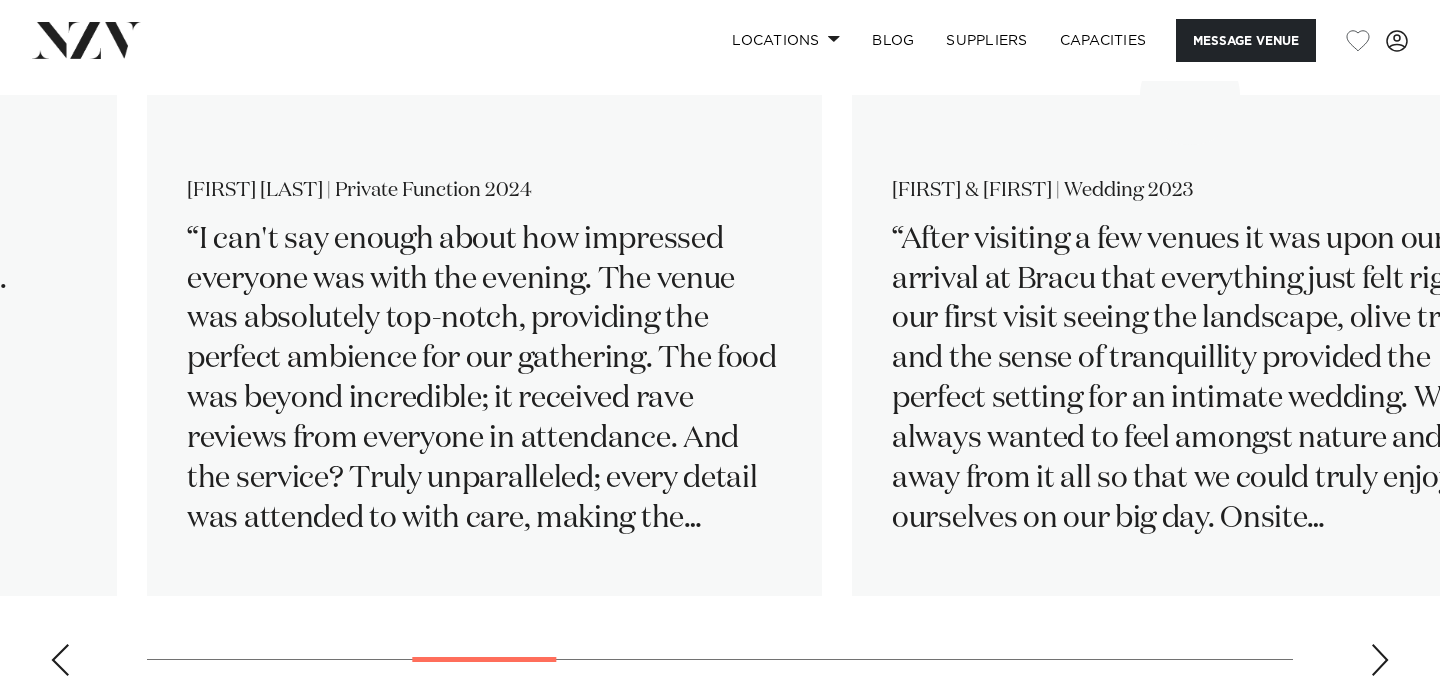 click at bounding box center [1380, 660] 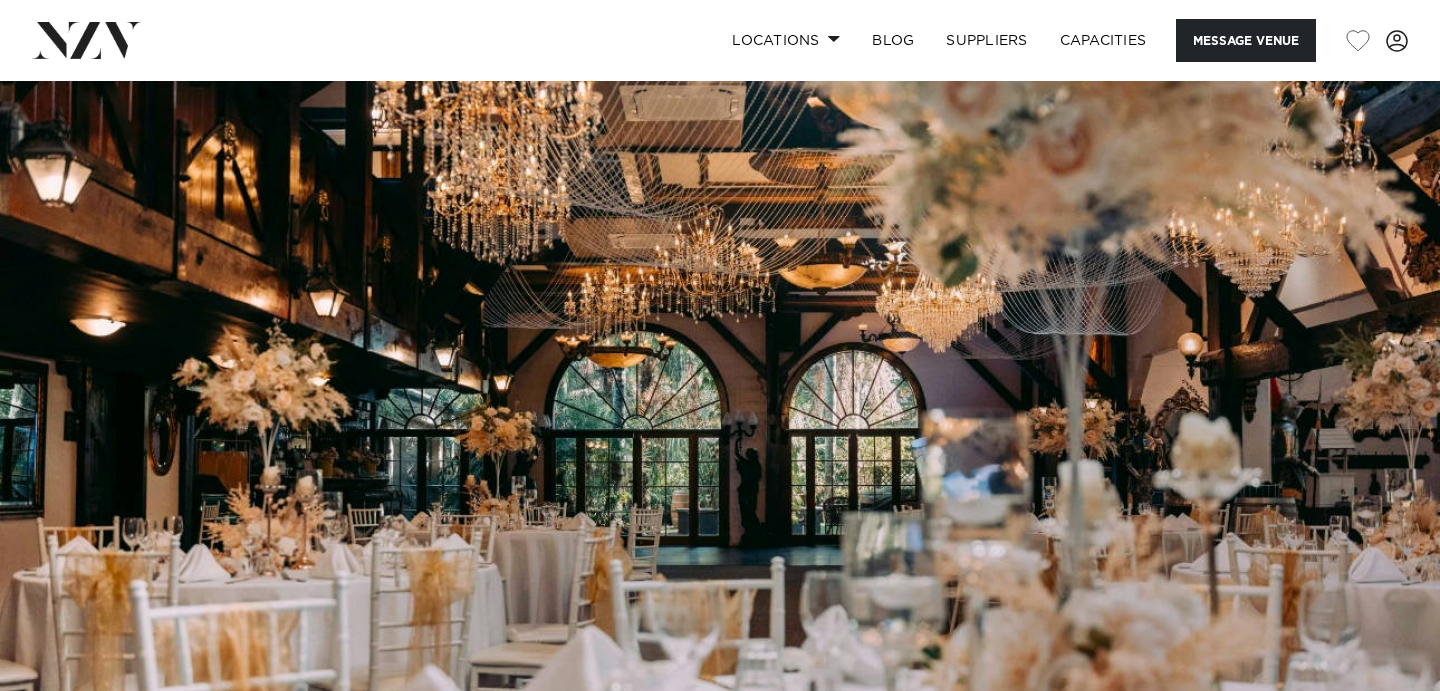 scroll, scrollTop: 0, scrollLeft: 0, axis: both 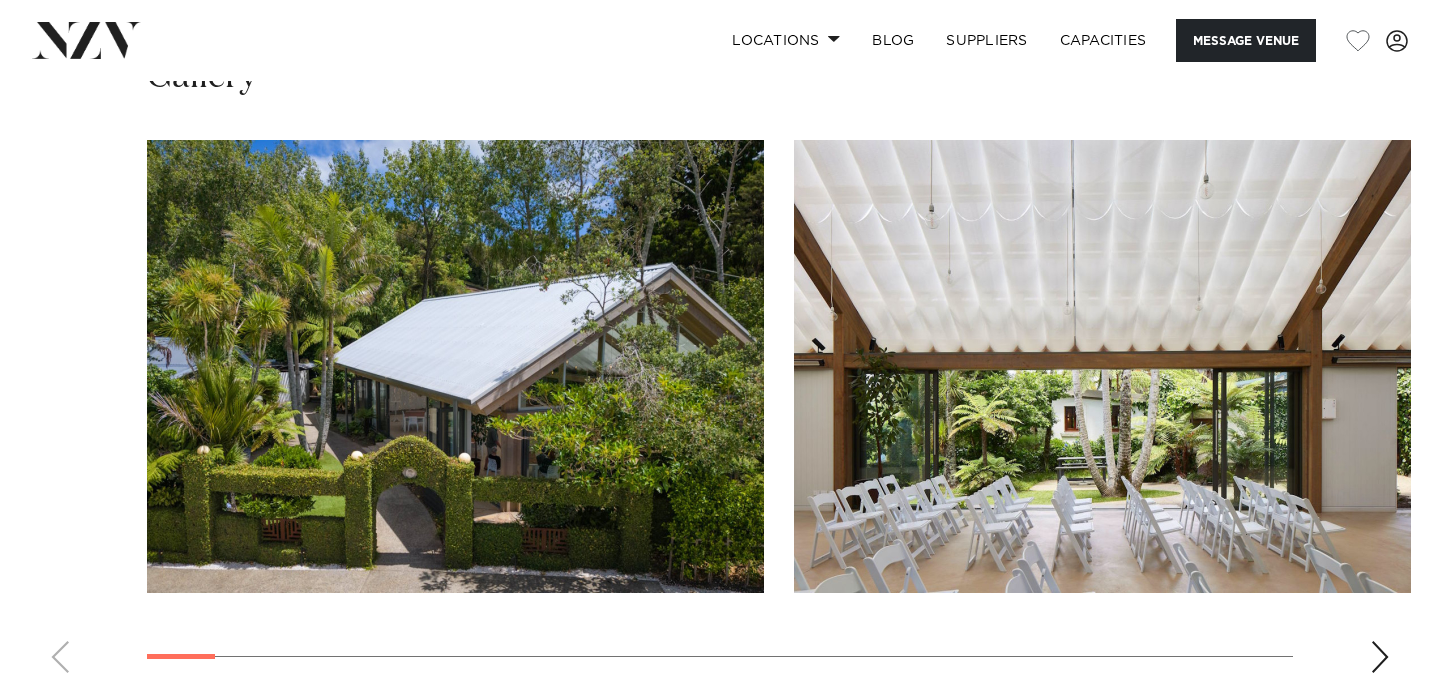click at bounding box center (720, 414) 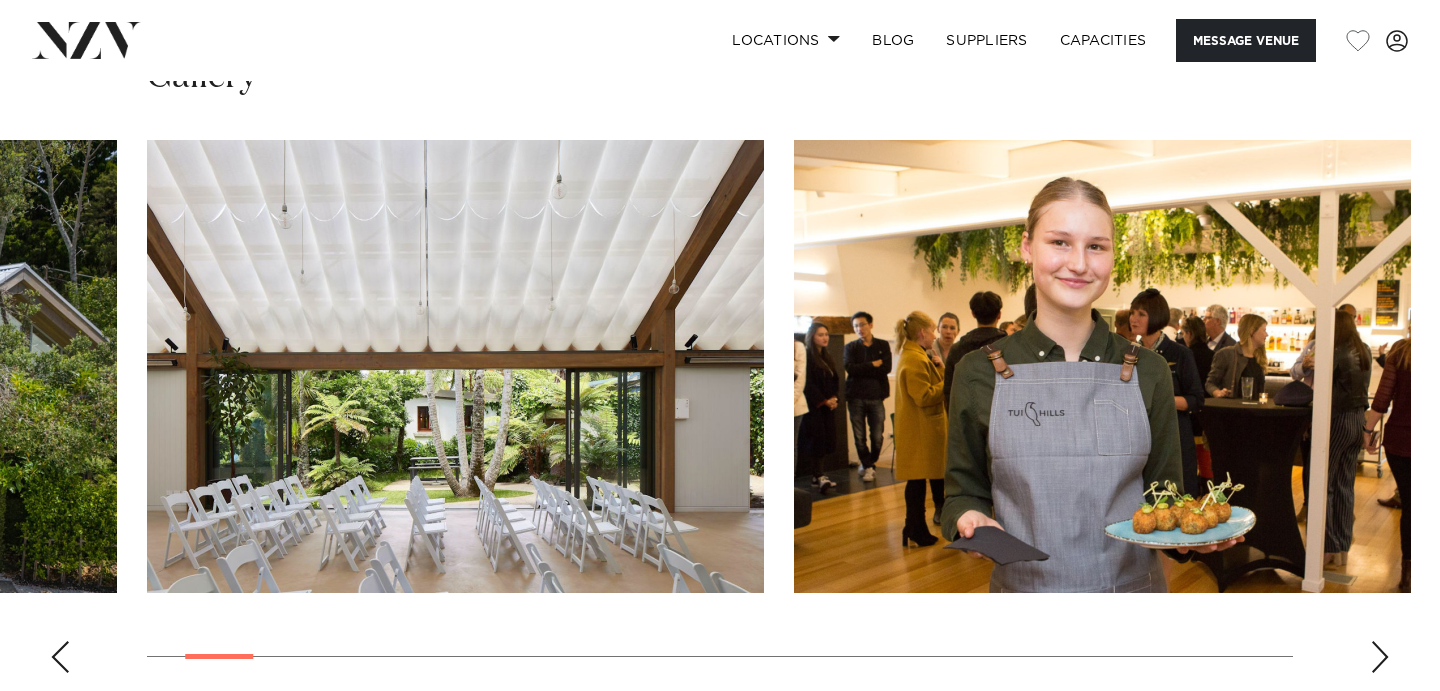 click at bounding box center (1380, 657) 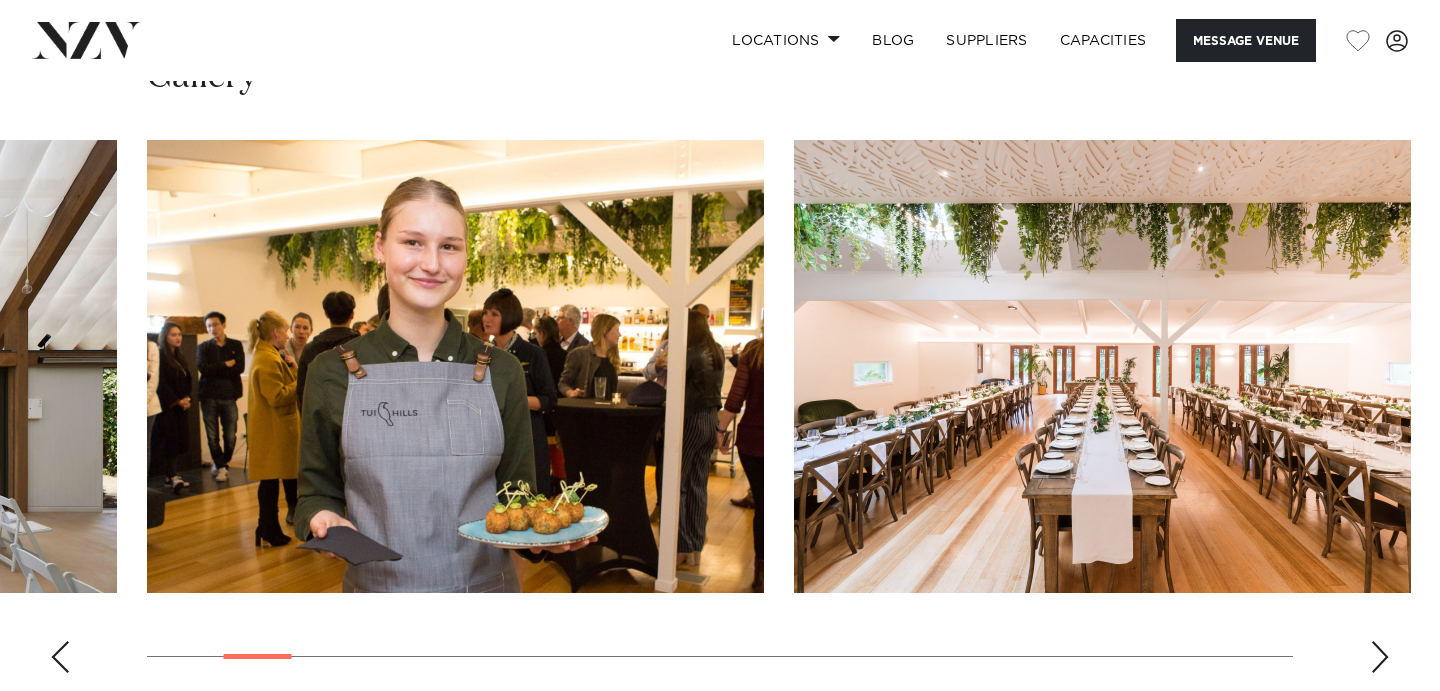 click at bounding box center [1380, 657] 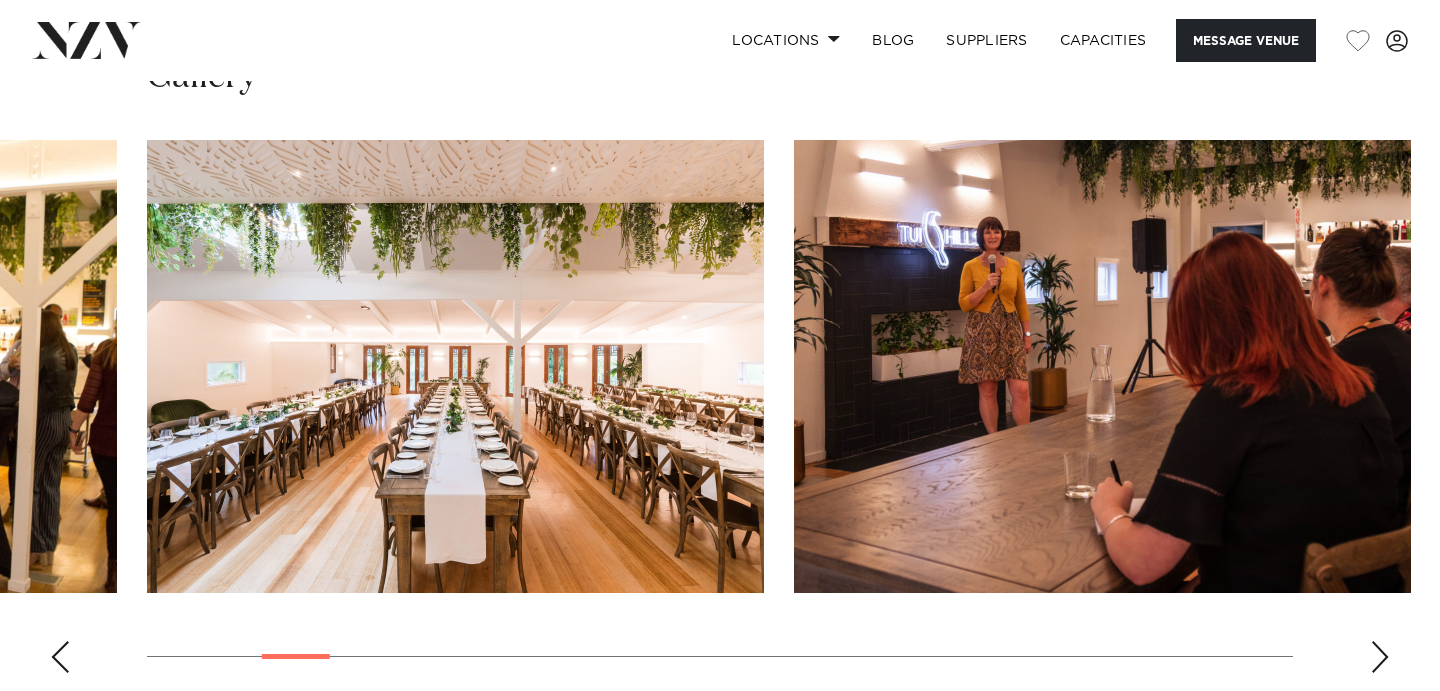 click at bounding box center [1380, 657] 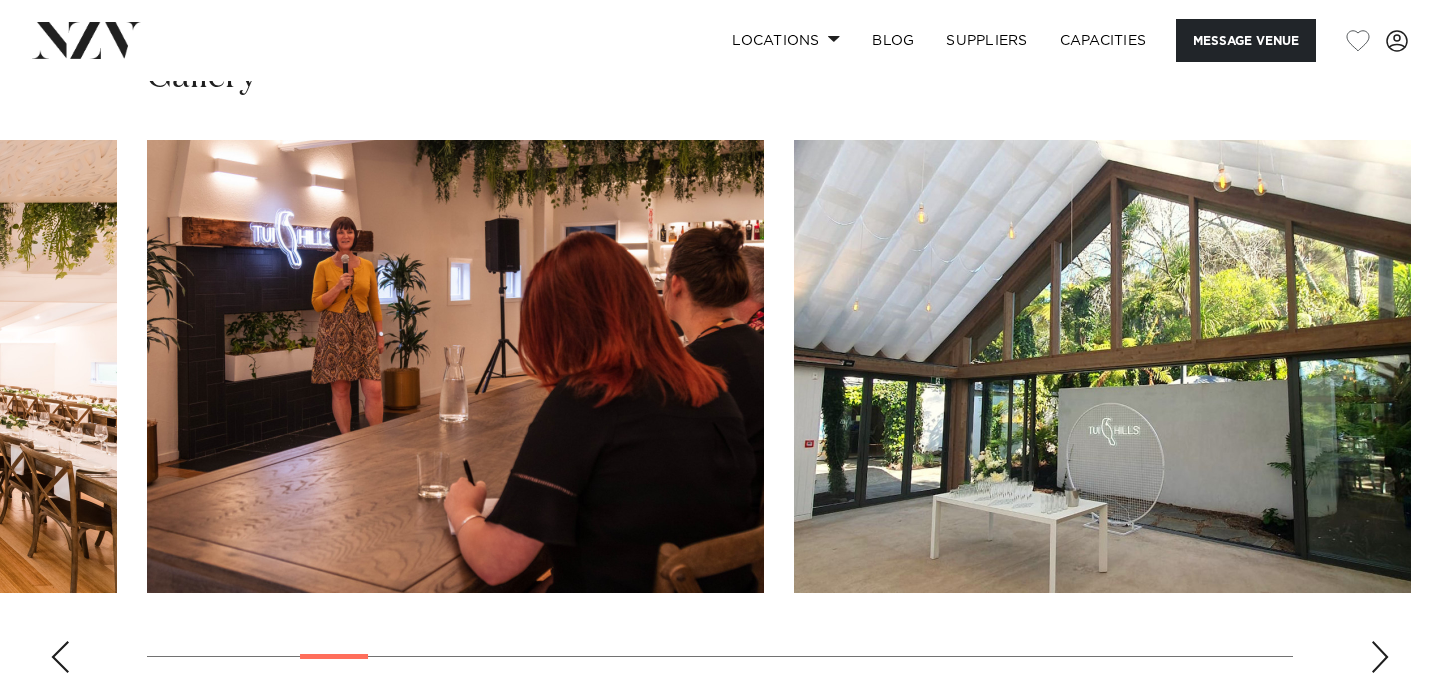 click at bounding box center [1380, 657] 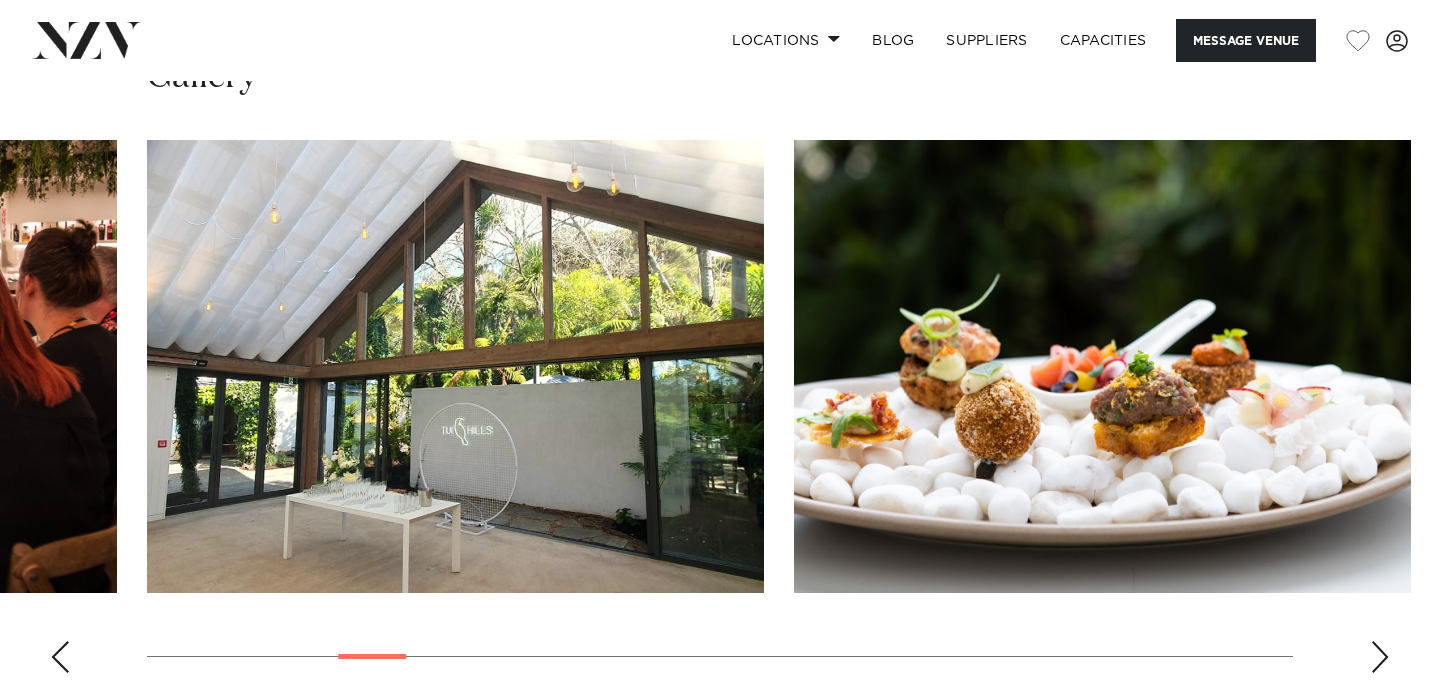 click at bounding box center [1380, 657] 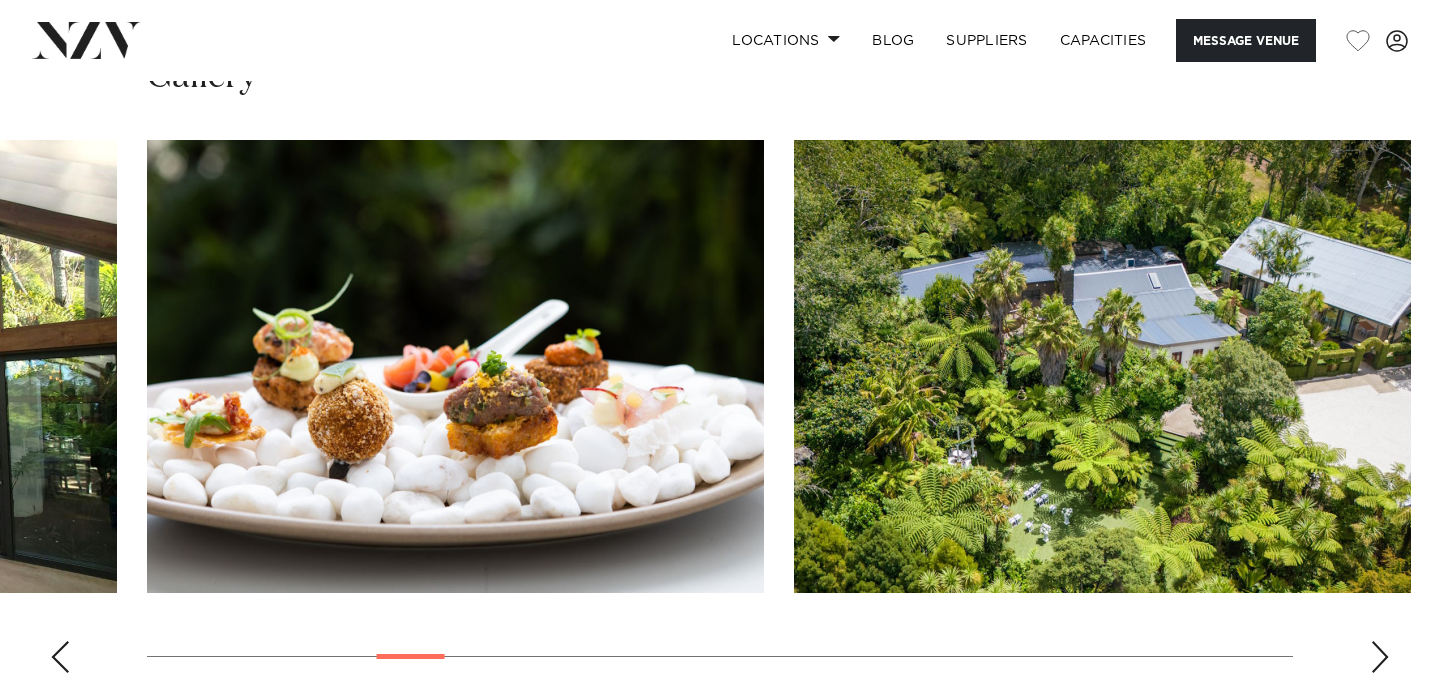 click at bounding box center (1380, 657) 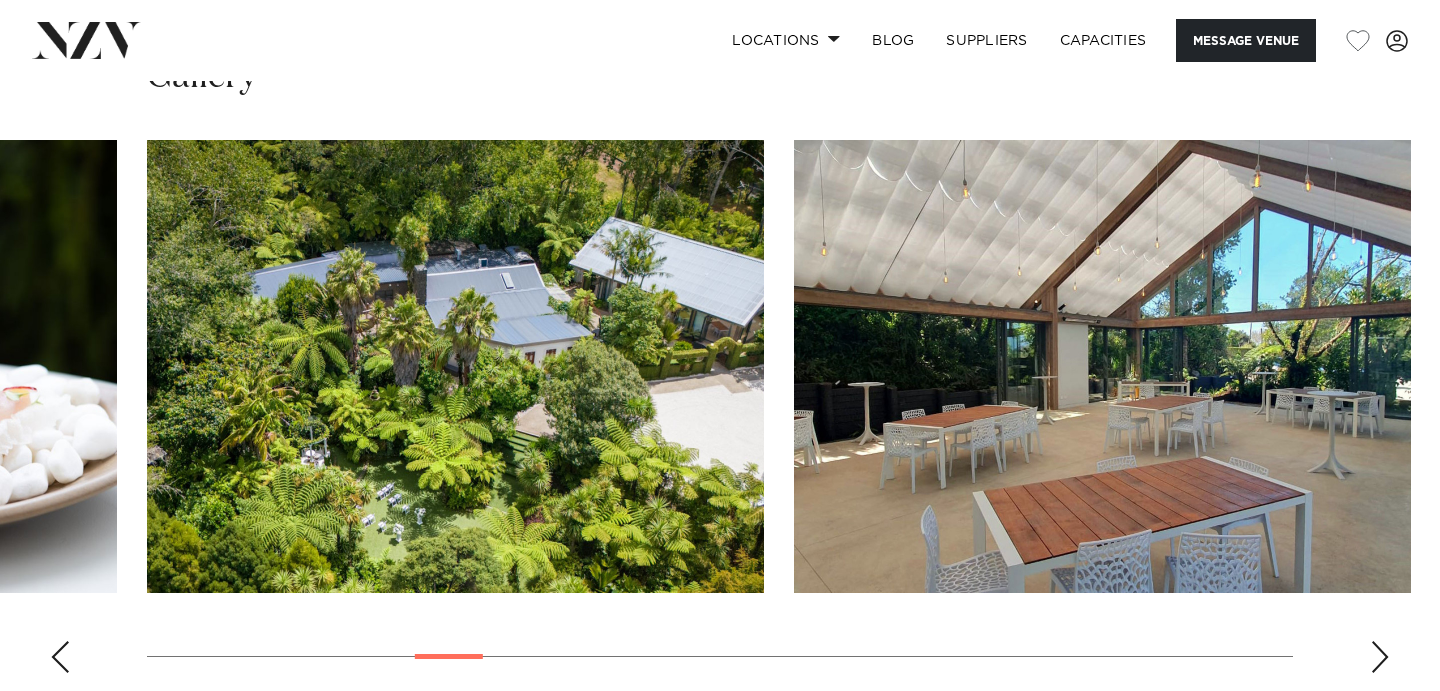 click at bounding box center [1380, 657] 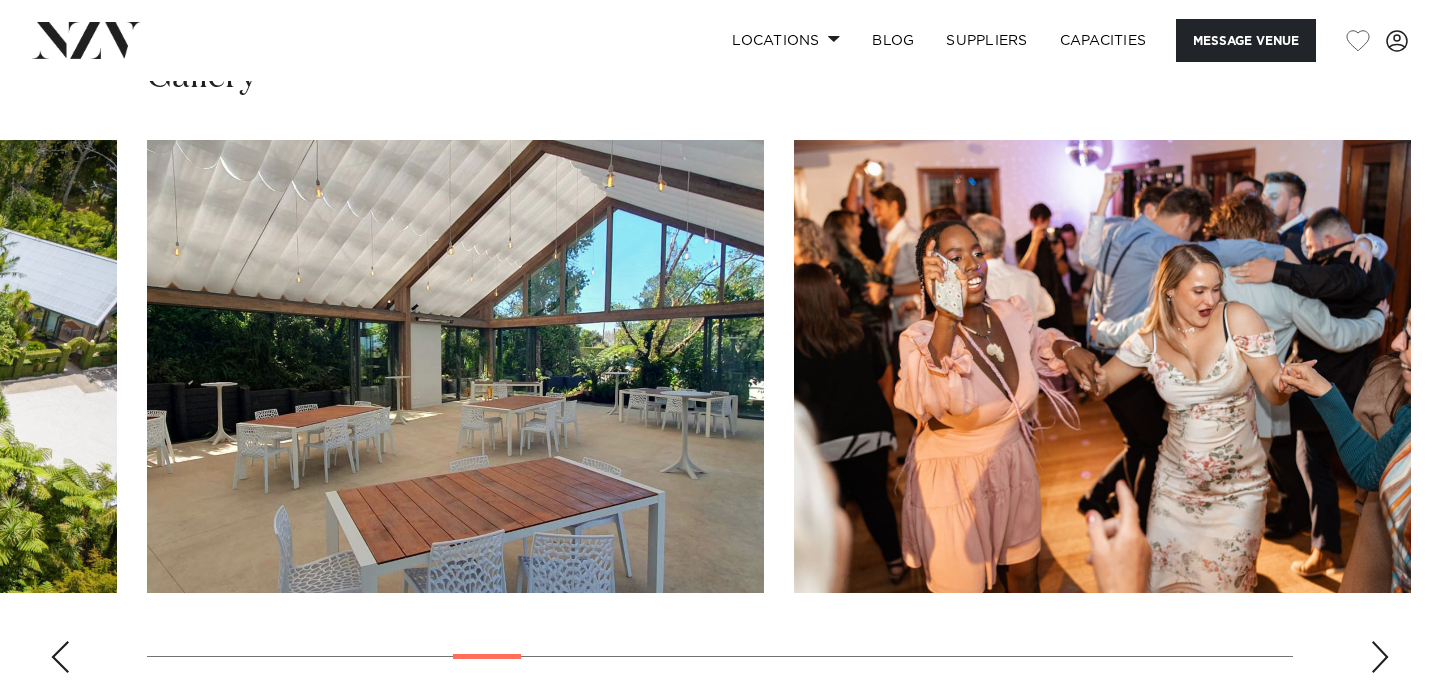 click at bounding box center [1380, 657] 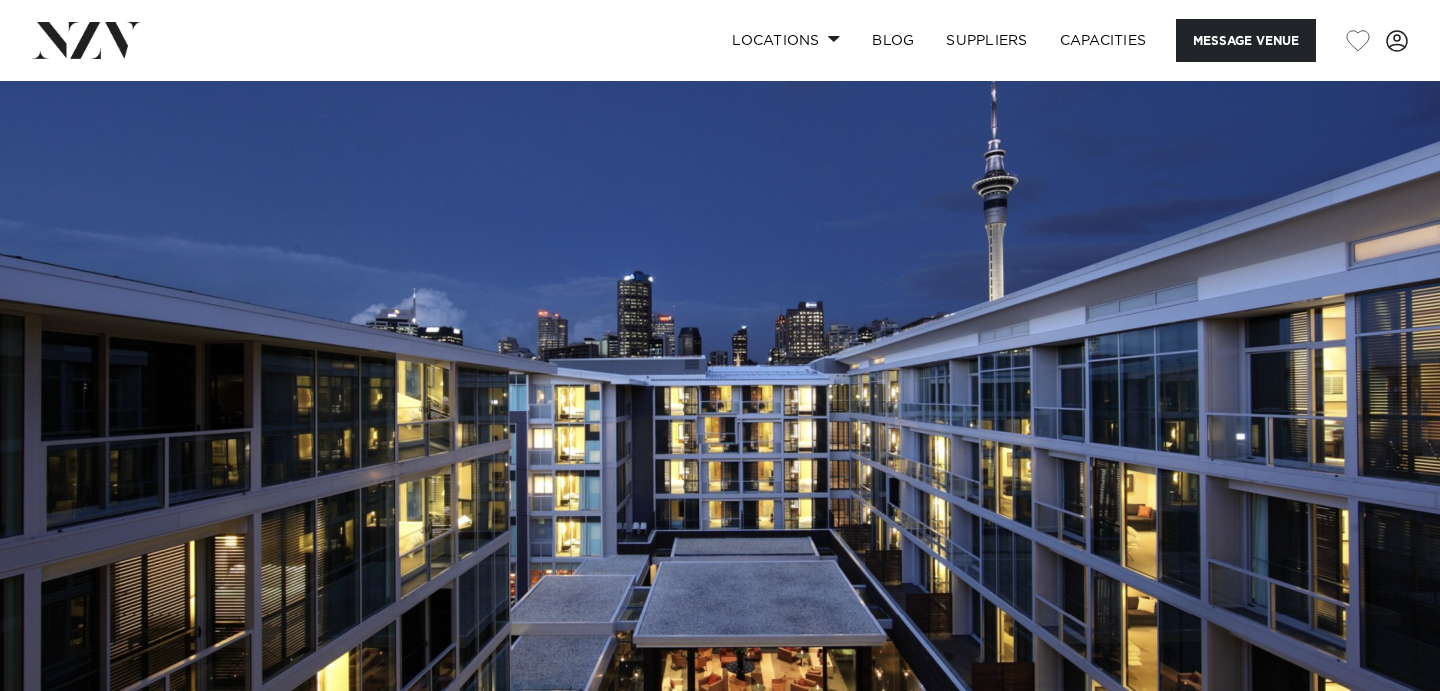 scroll, scrollTop: 0, scrollLeft: 0, axis: both 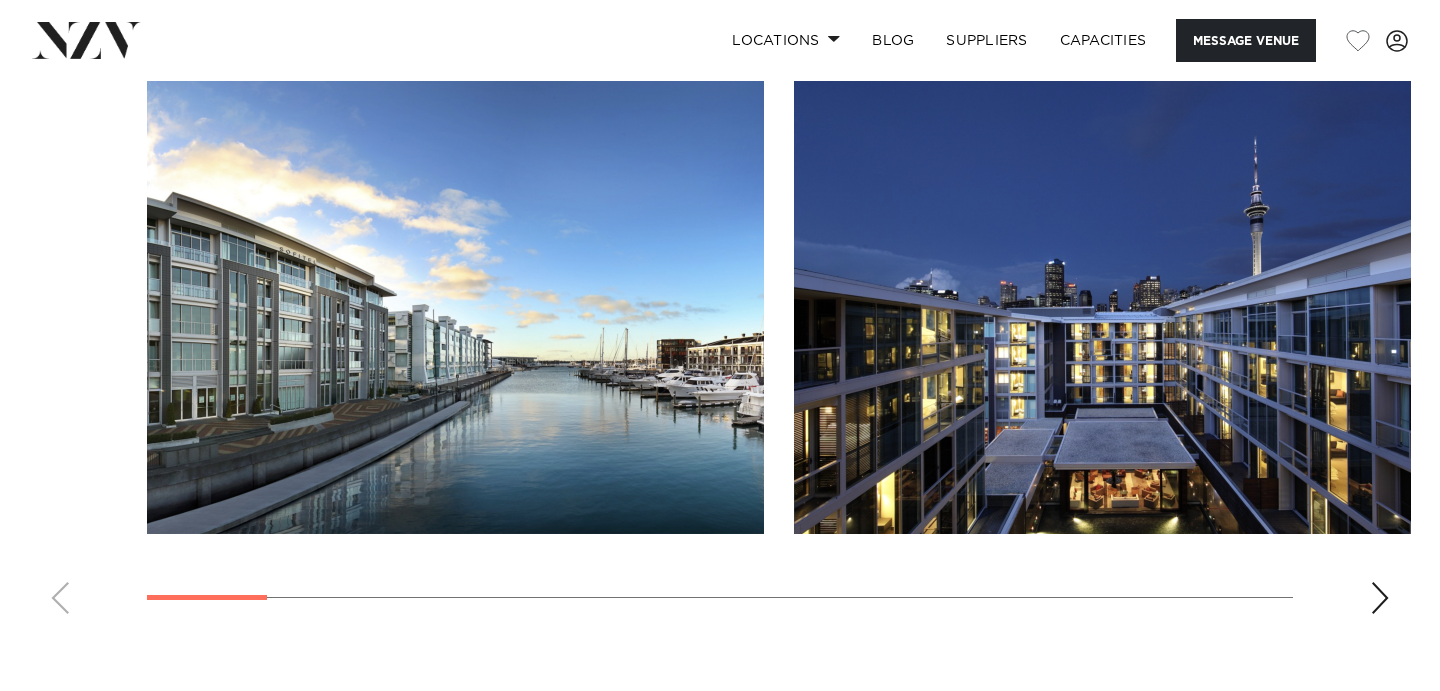 click at bounding box center (720, 355) 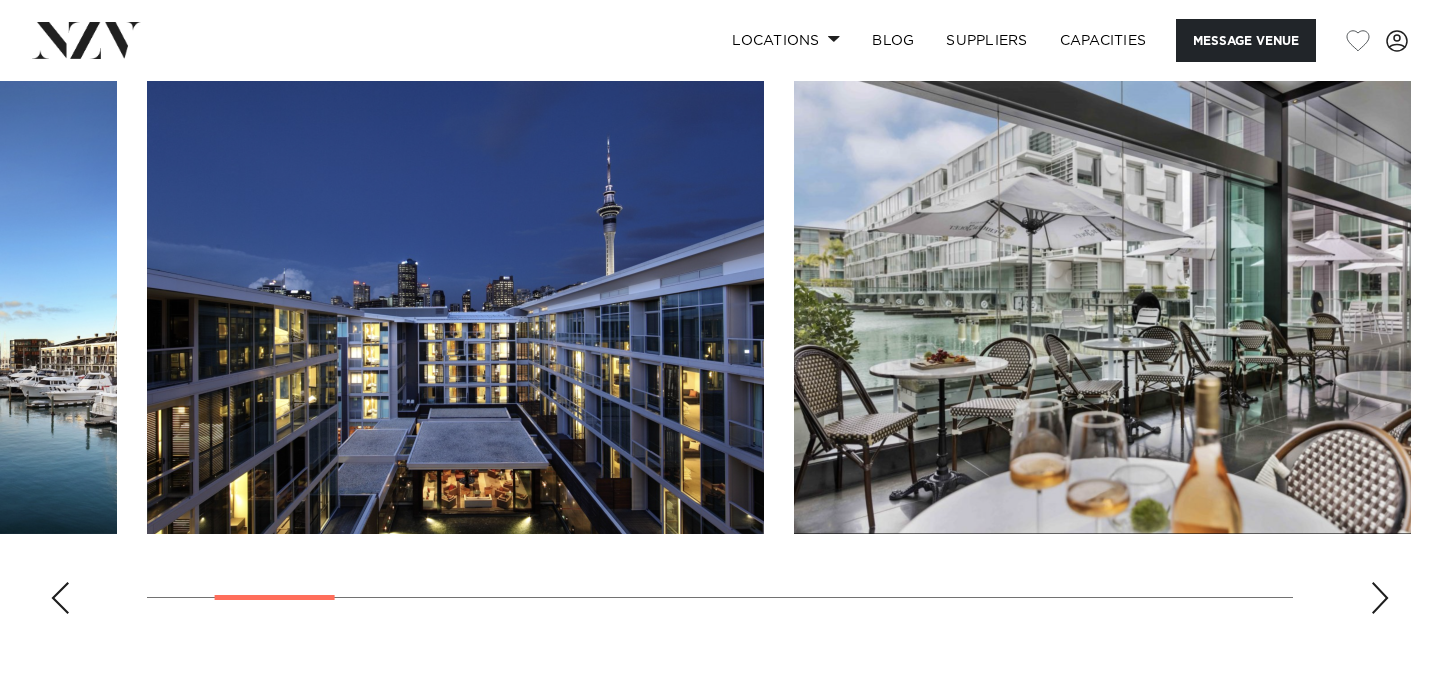 click at bounding box center (1380, 598) 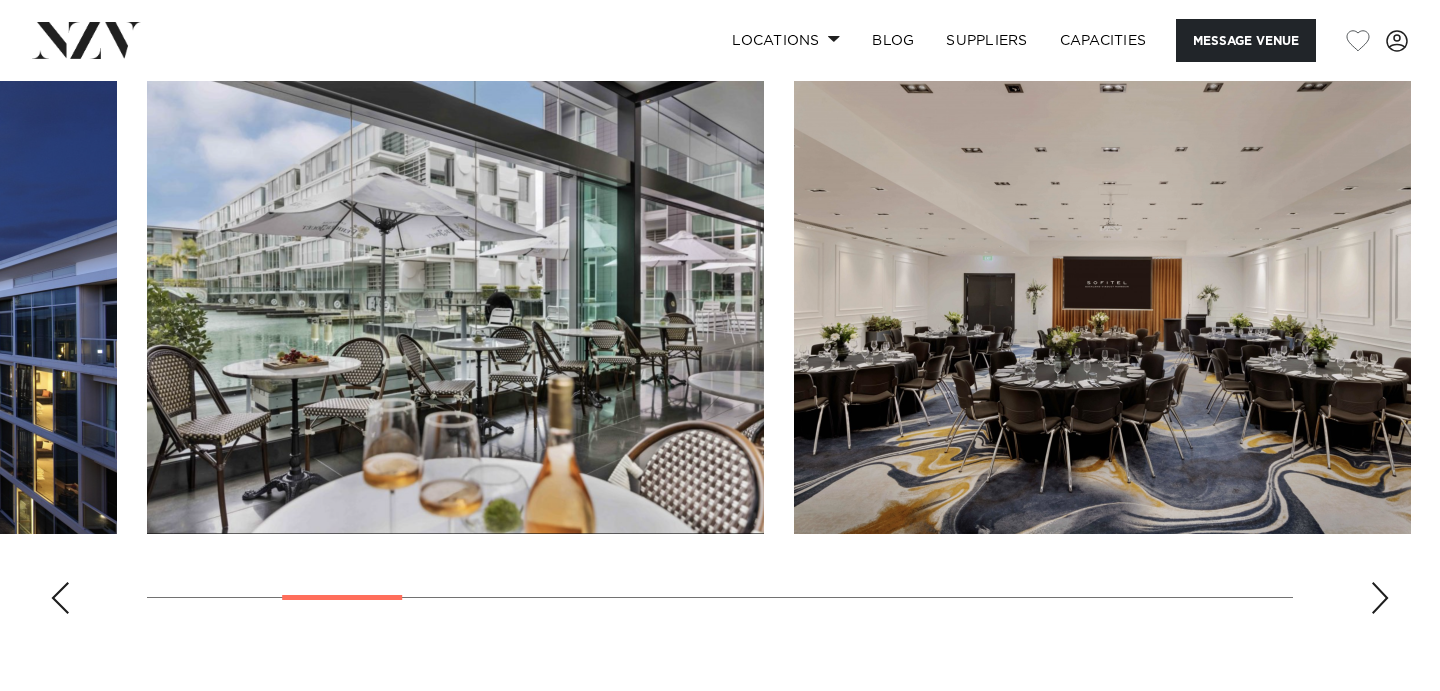 click at bounding box center [1380, 598] 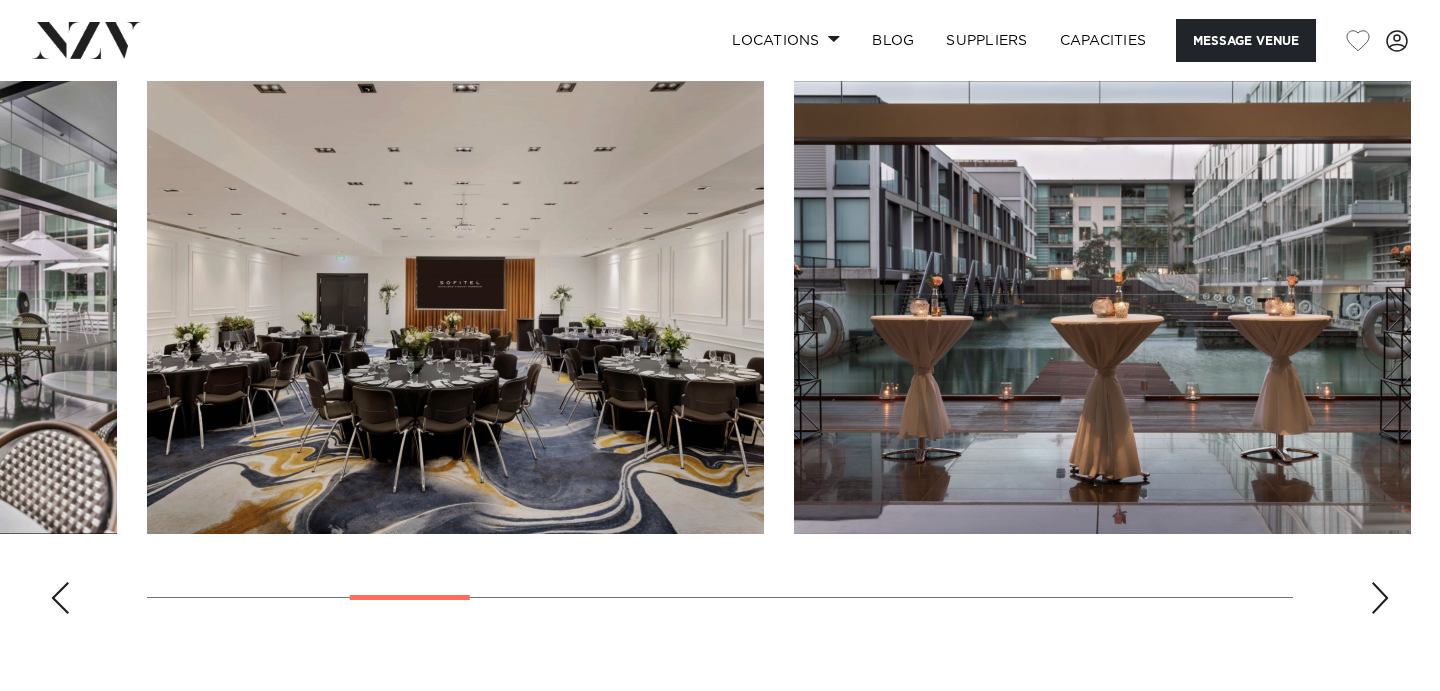 click at bounding box center [1380, 598] 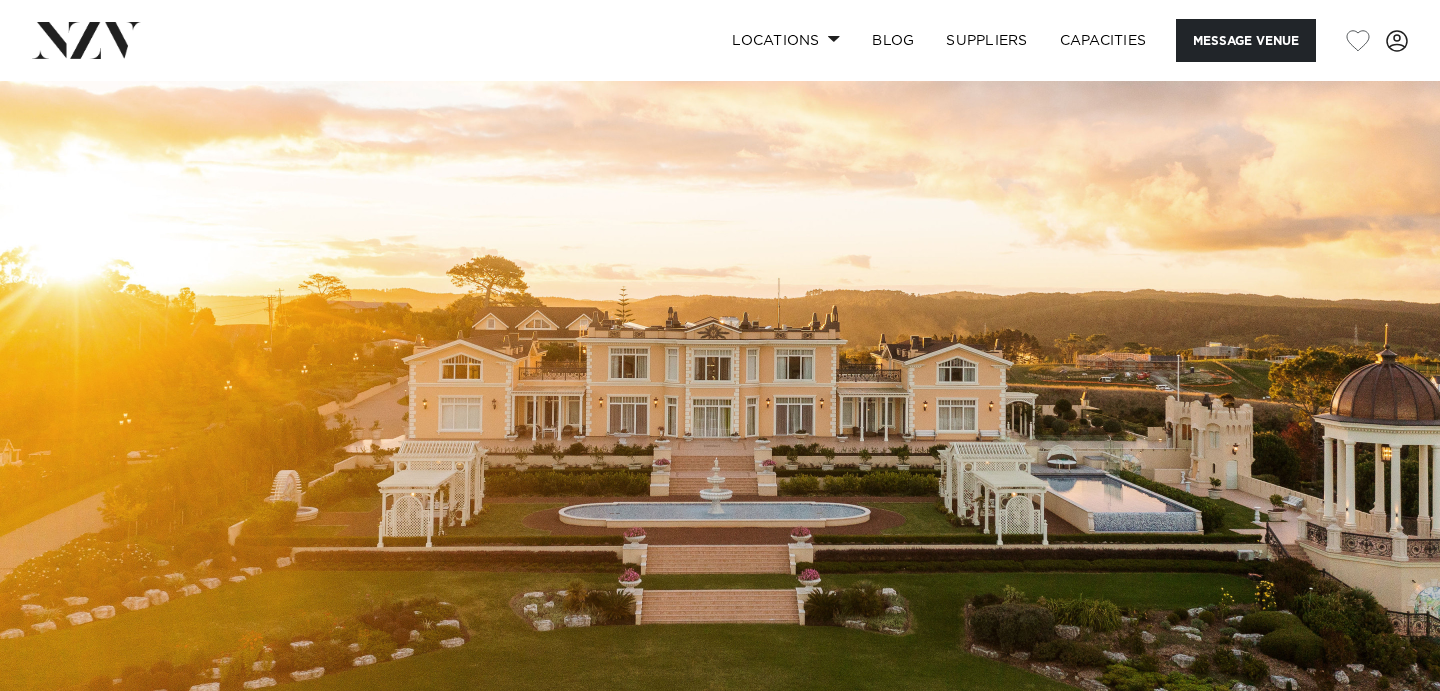 scroll, scrollTop: 0, scrollLeft: 0, axis: both 